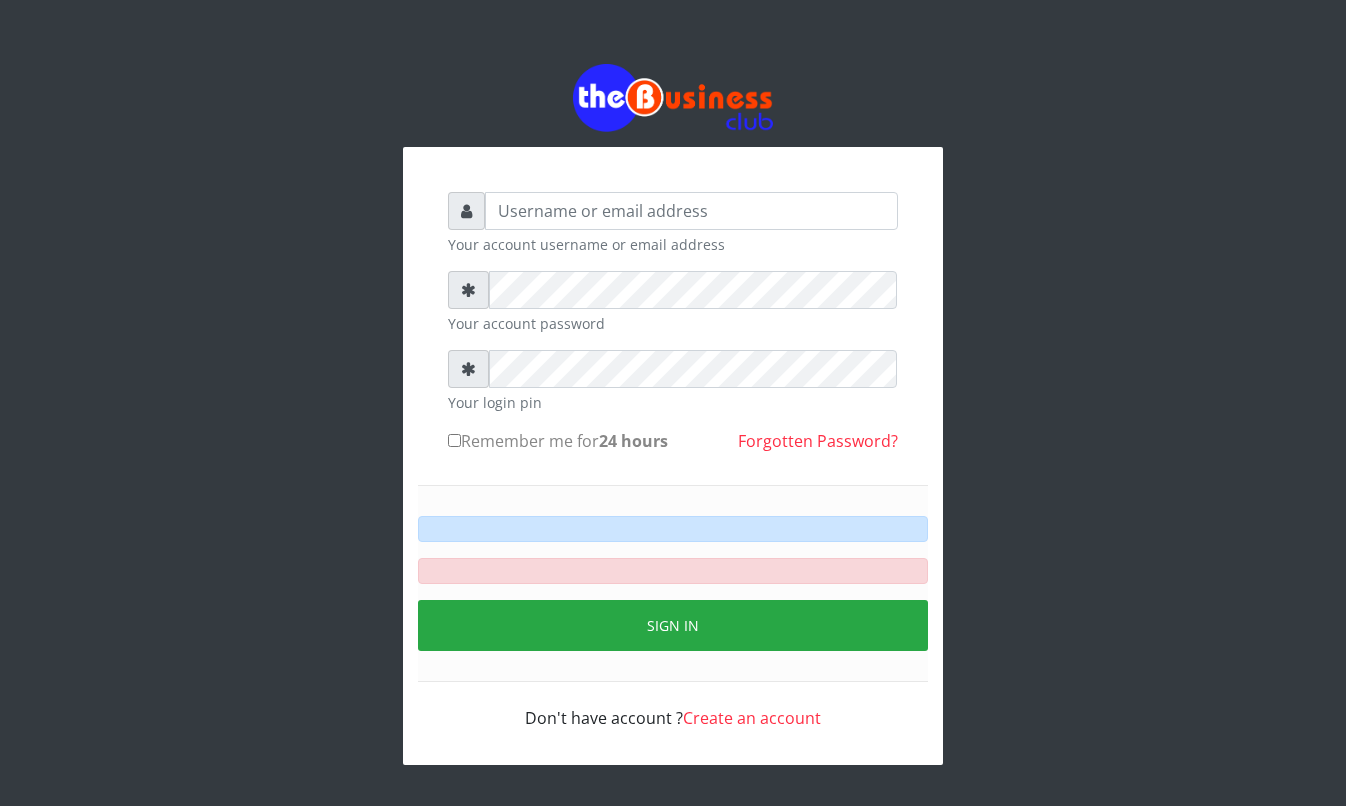 scroll, scrollTop: 0, scrollLeft: 0, axis: both 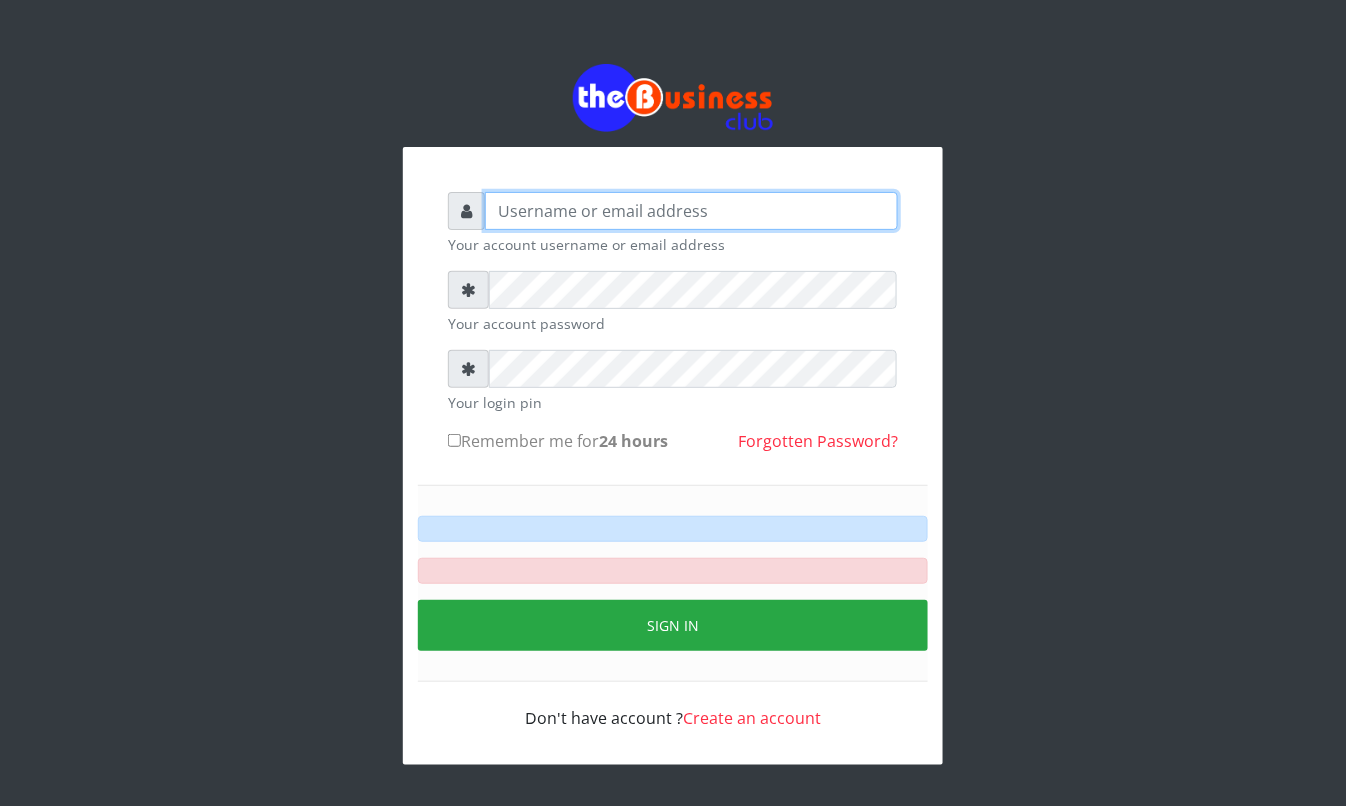 click at bounding box center [691, 211] 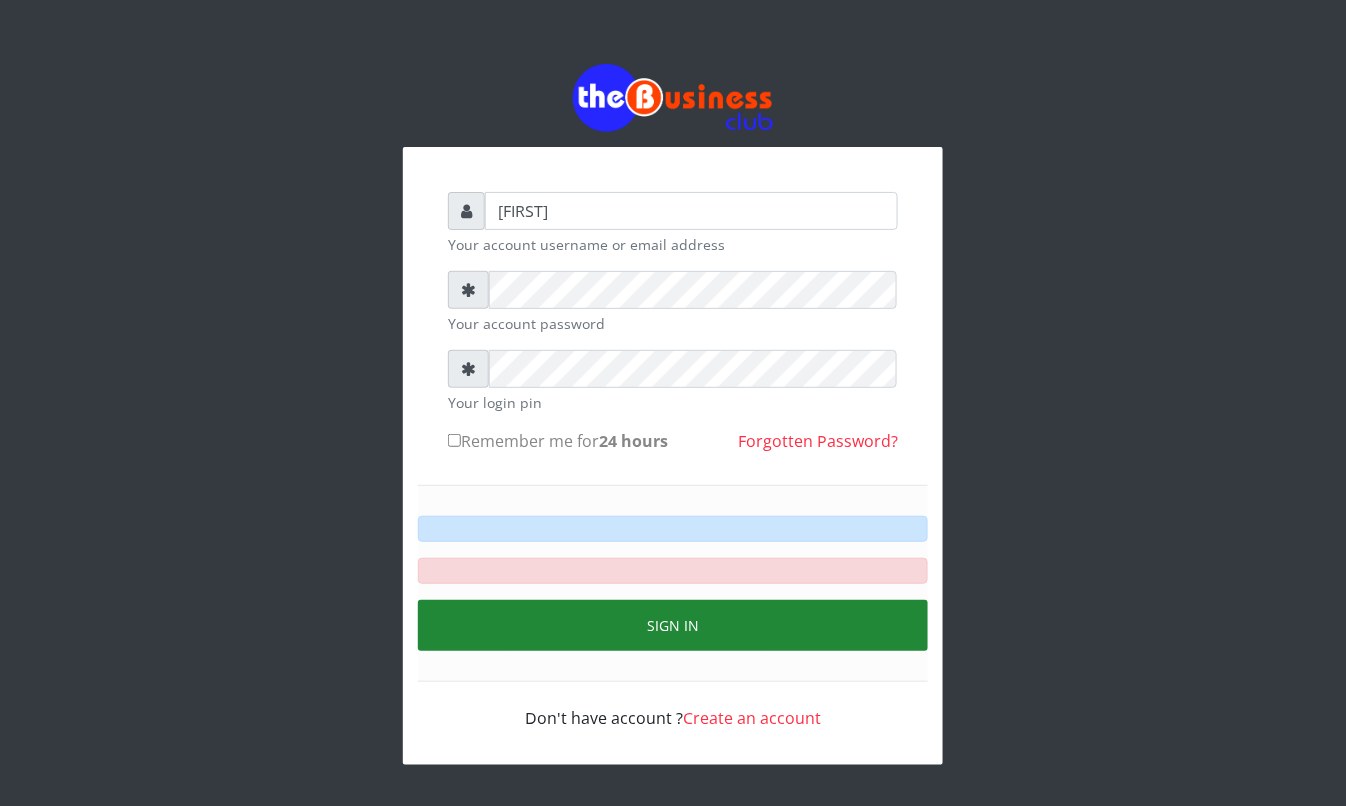 click on "Sign in" at bounding box center (673, 625) 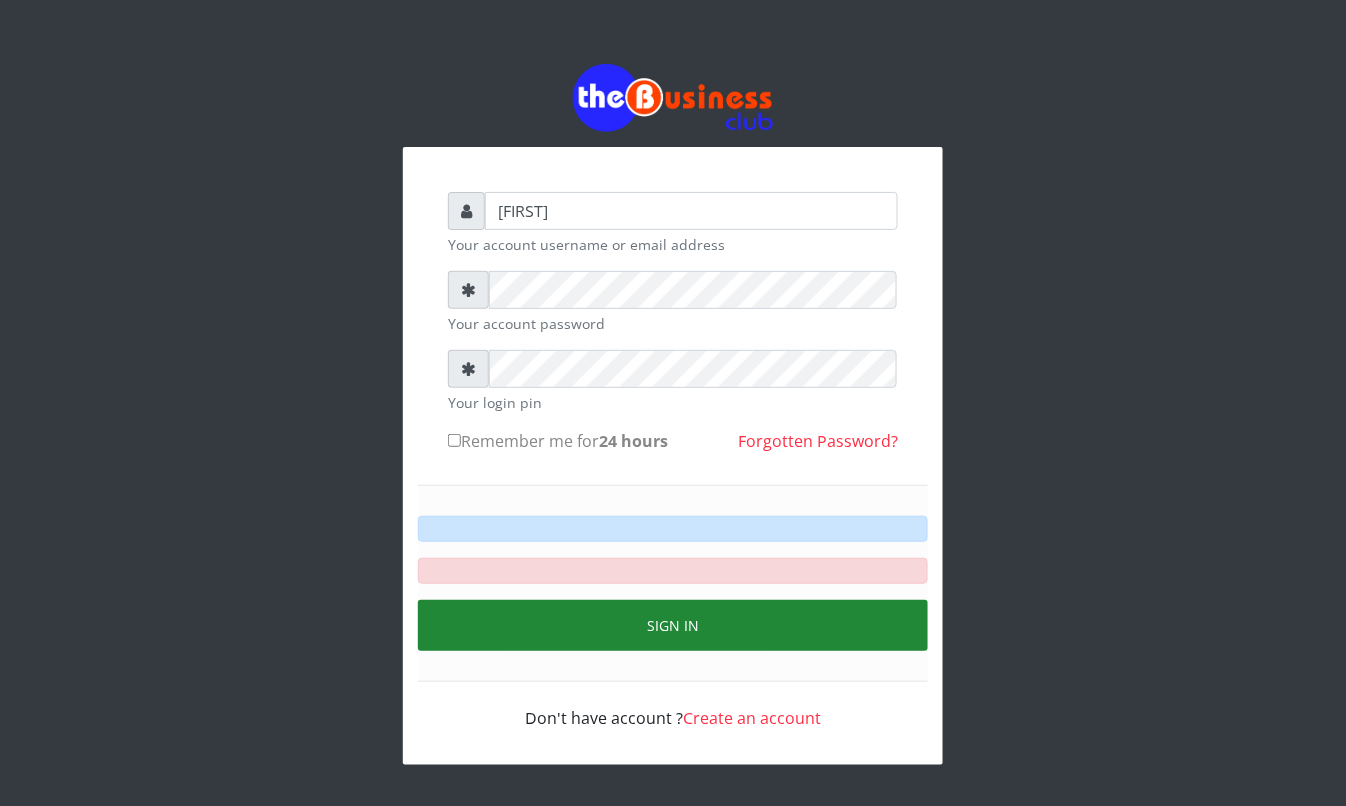click on "Sign in" at bounding box center [673, 625] 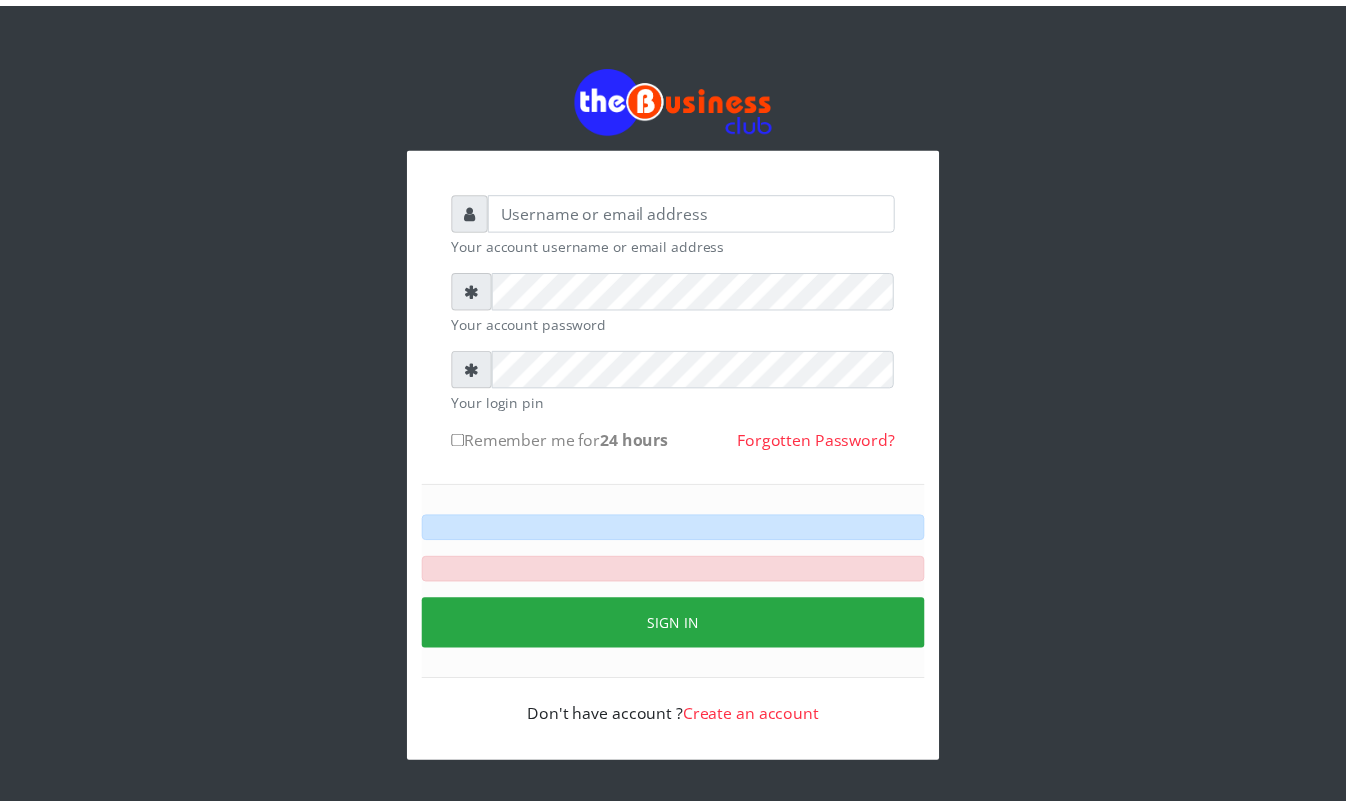 scroll, scrollTop: 0, scrollLeft: 0, axis: both 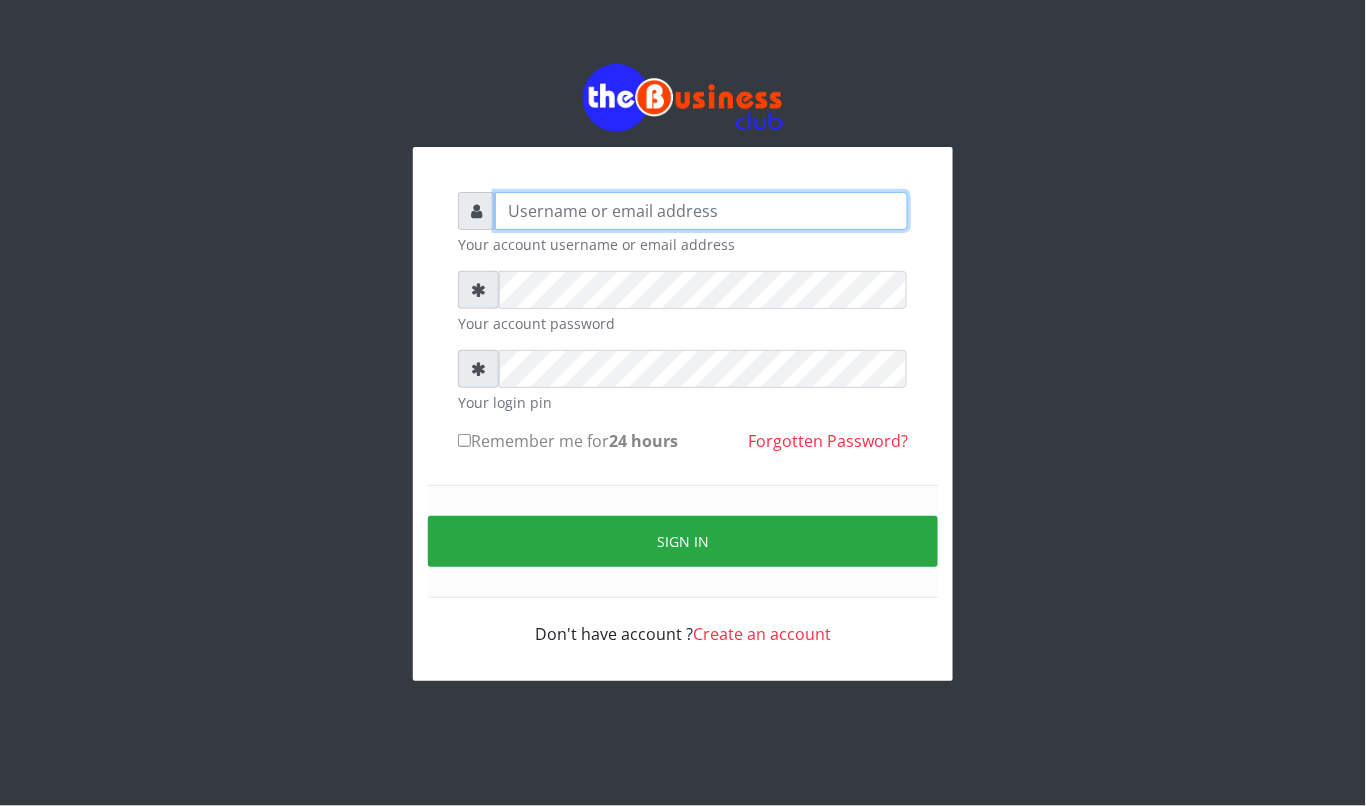 click at bounding box center (701, 211) 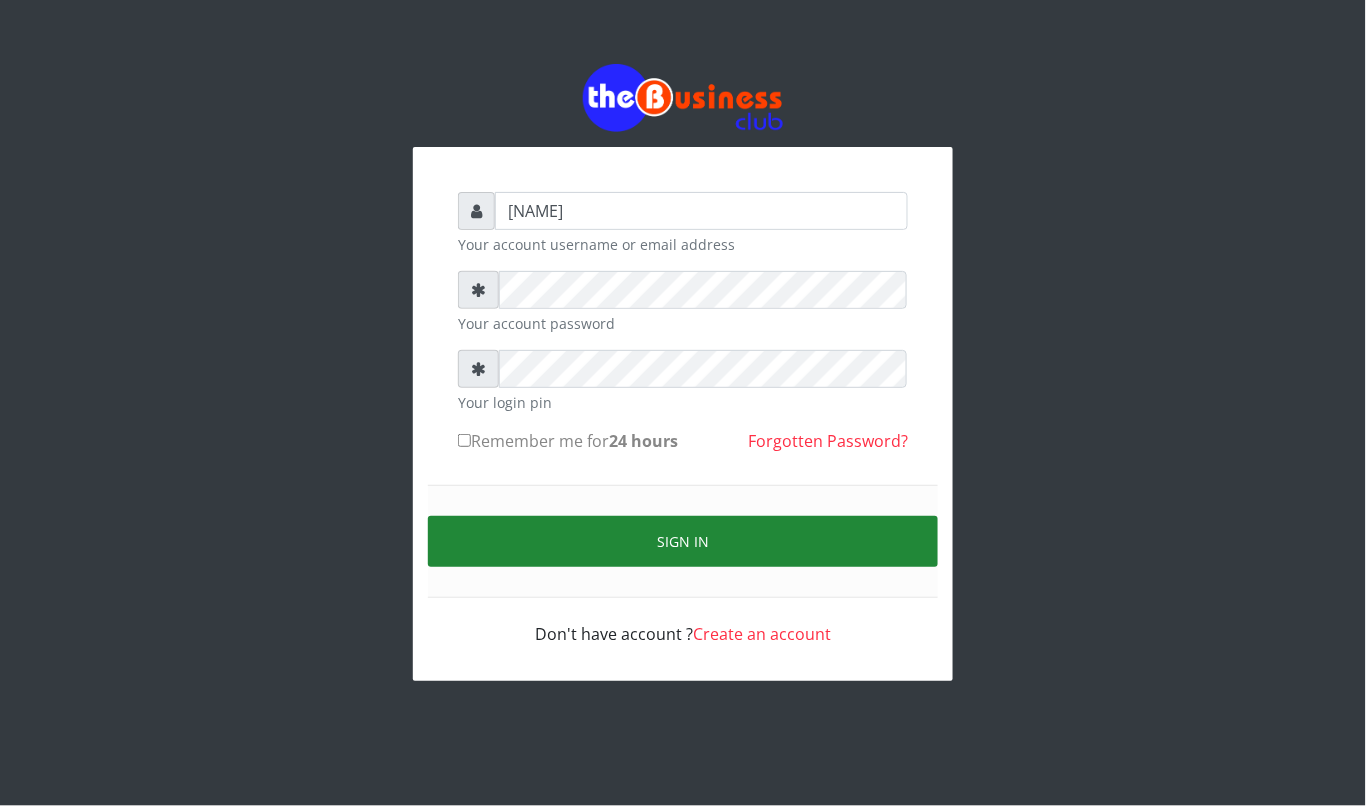 click on "Sign in" at bounding box center (683, 541) 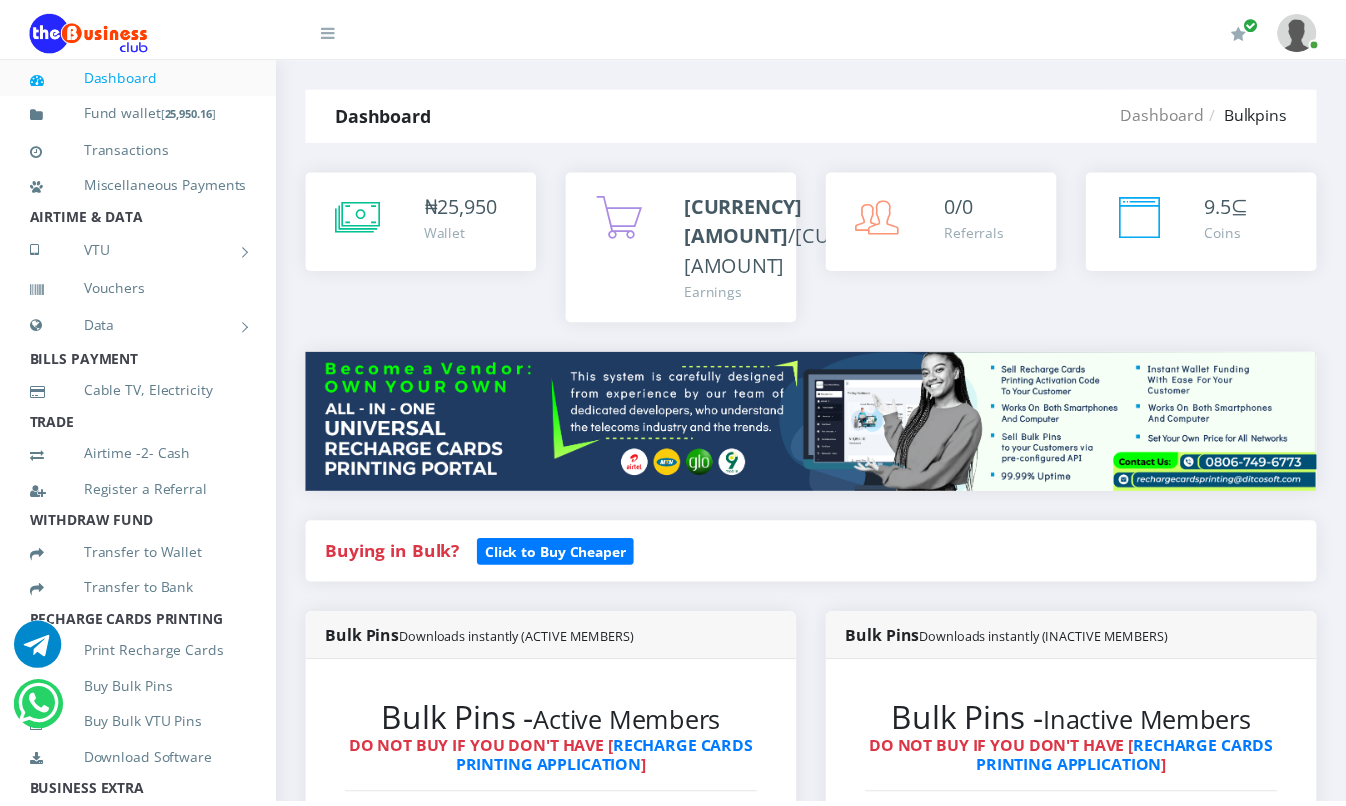 scroll, scrollTop: 0, scrollLeft: 0, axis: both 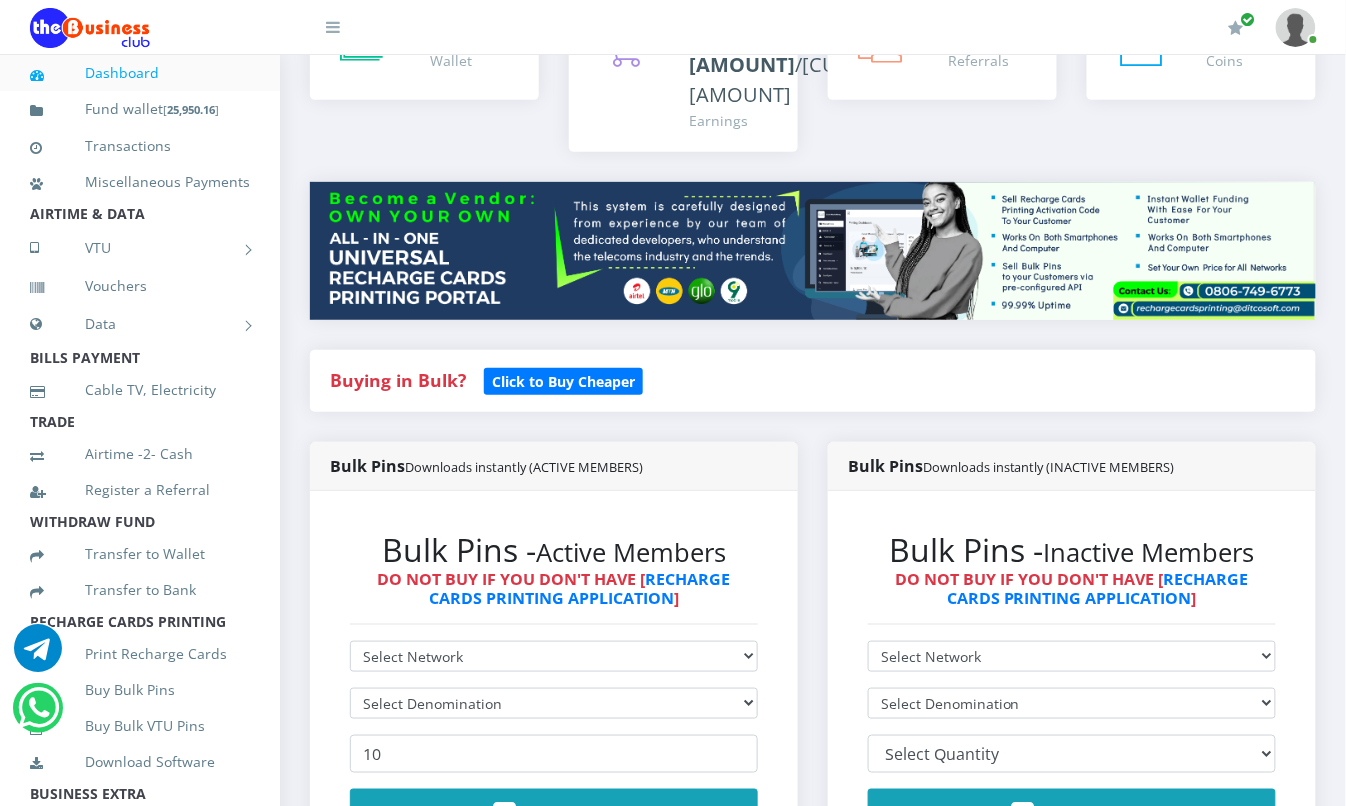 click on "Dashboard
Fund wallet  [ 25,950.16 ]
Transactions
Miscellaneous Payments
AIRTIME & DATA
VTU
Nigerian VTU
International VTU
Vouchers
Data
Shared Data
Data Bundle
TRADE" at bounding box center [673, 8321] 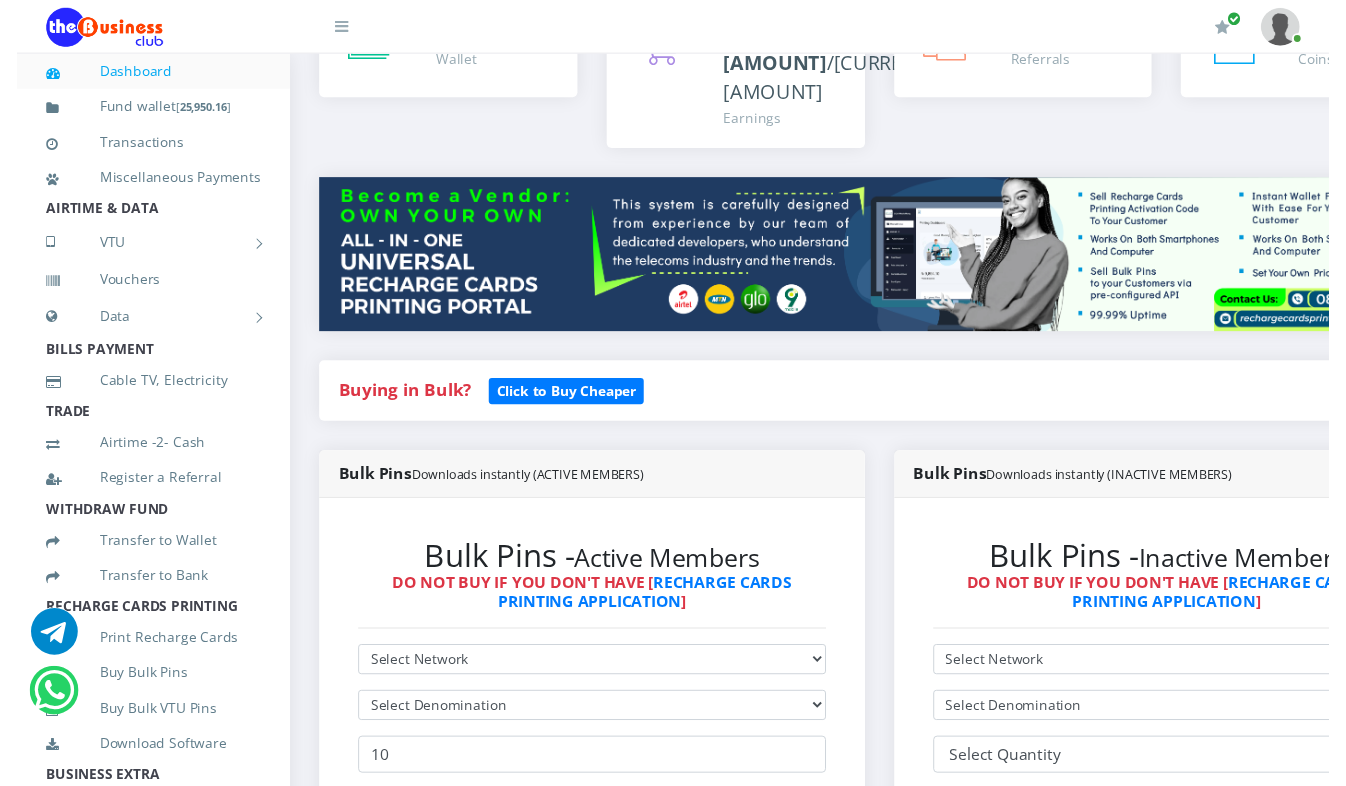scroll, scrollTop: 373, scrollLeft: 0, axis: vertical 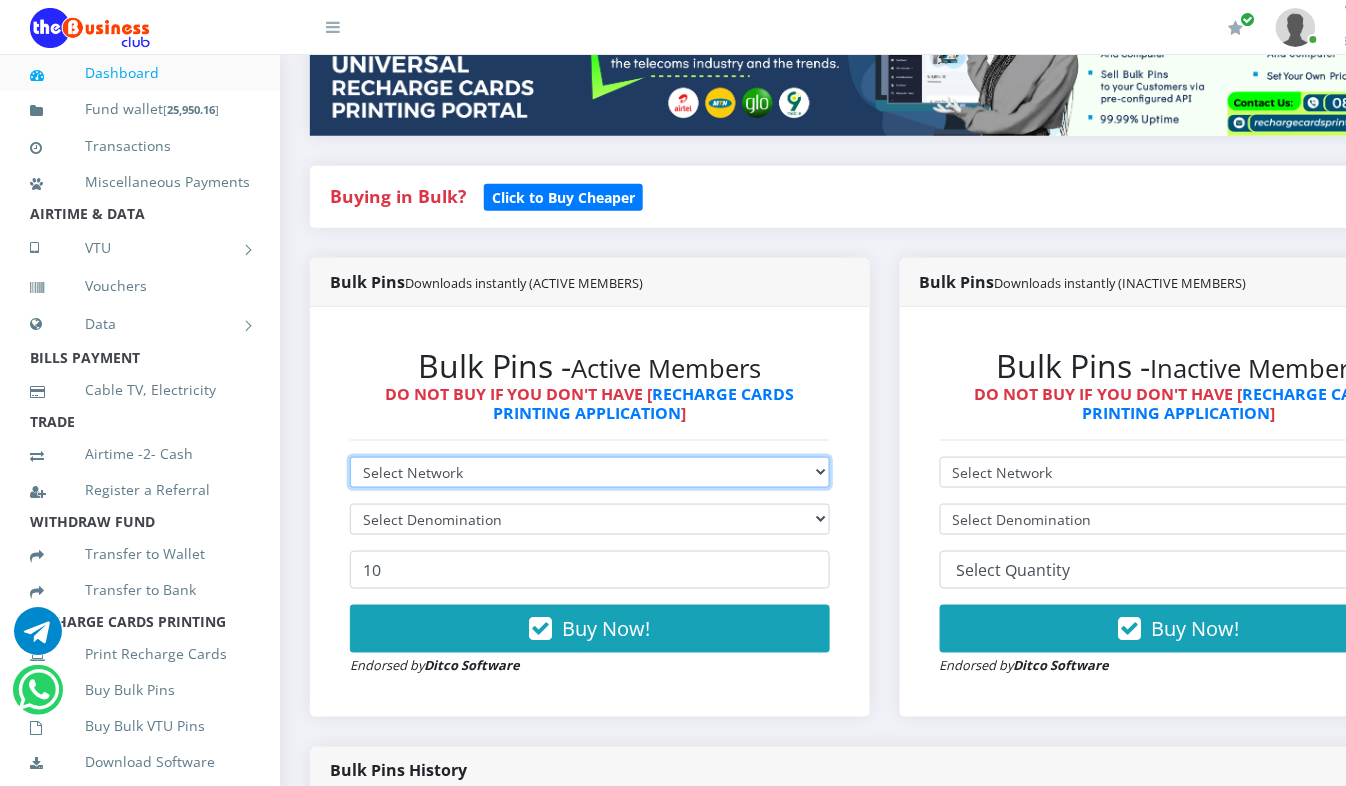 click on "Select Network
MTN
Globacom
9Mobile
Airtel" at bounding box center [590, 472] 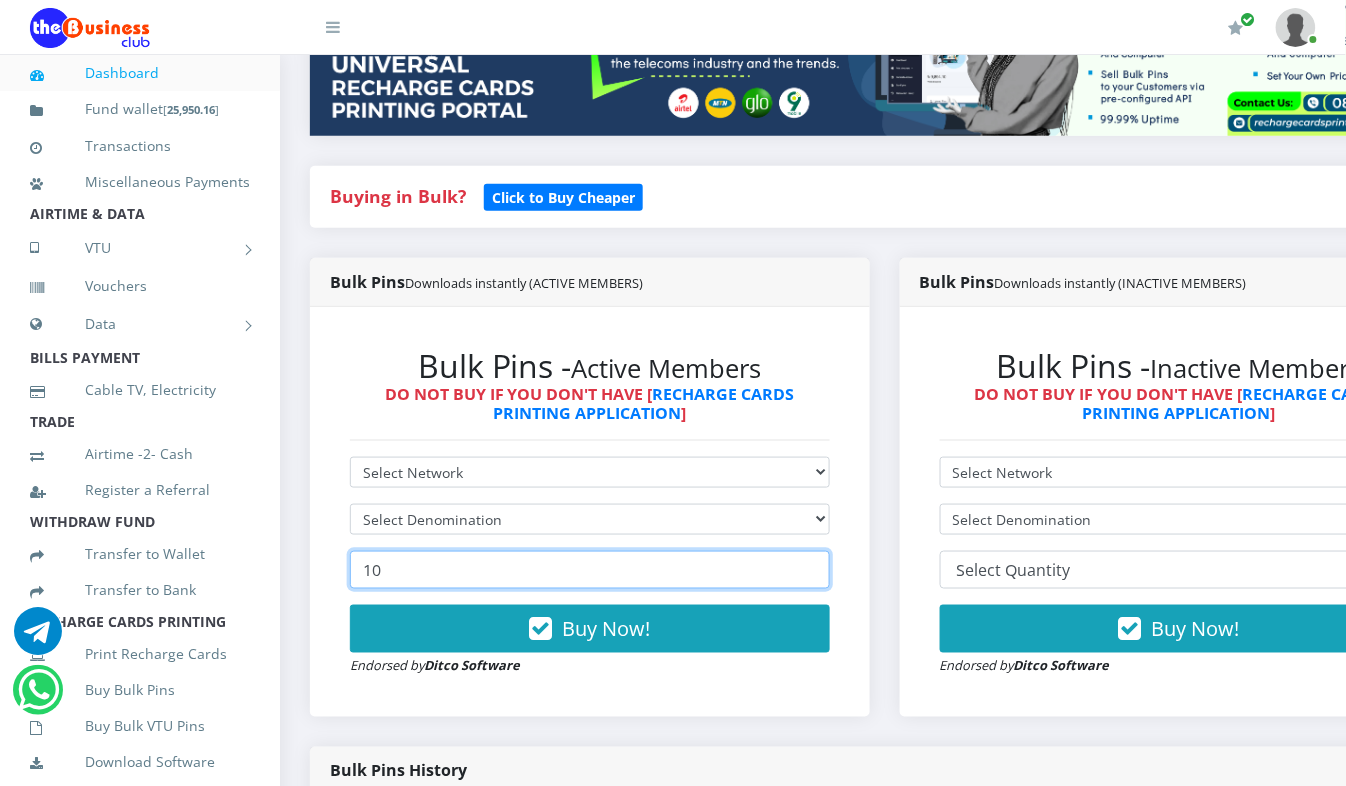 click on "10" at bounding box center (590, 570) 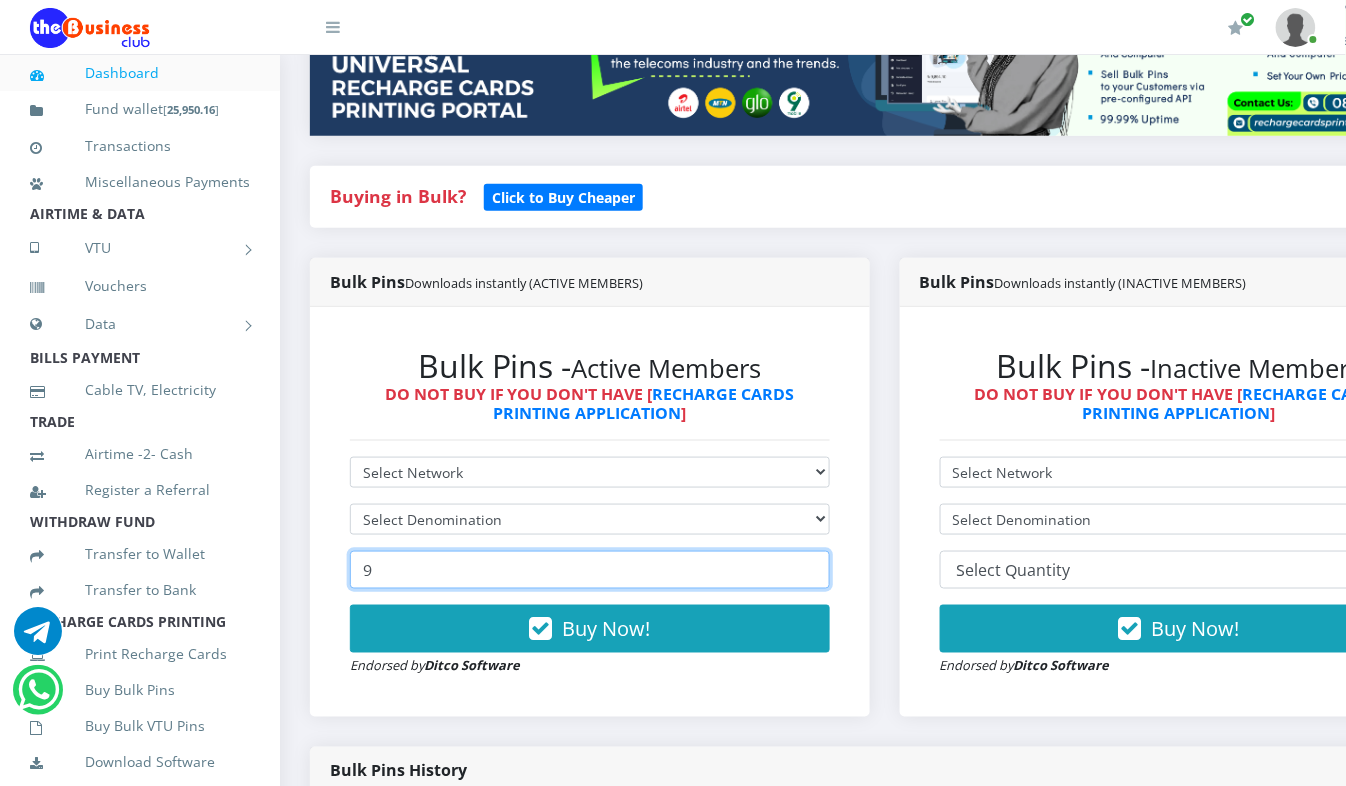type on "9" 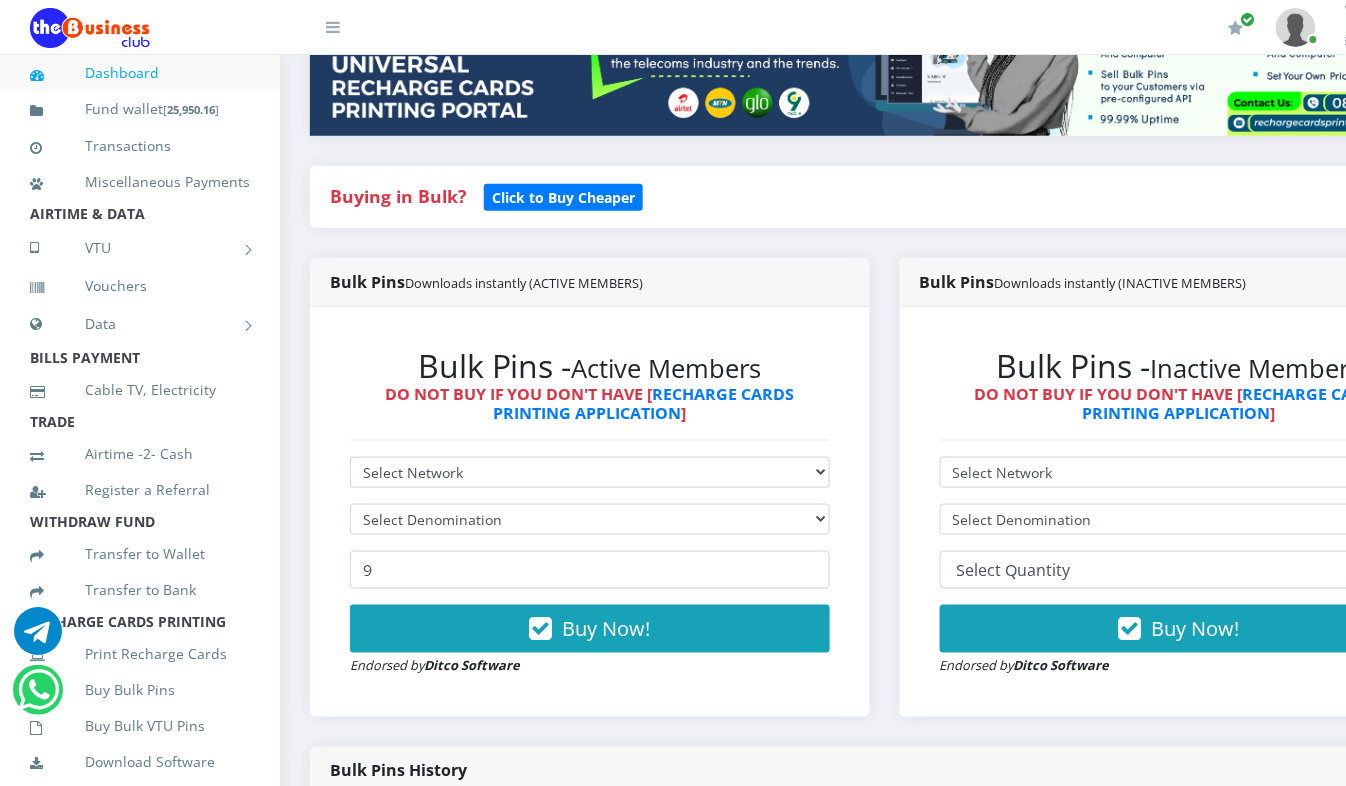 click on "Bulk Pins -  Active Members
DO NOT BUY IF YOU DON'T HAVE [ RECHARGE CARDS PRINTING APPLICATION ]
Select Network
MTN
Globacom
9Mobile
Airtel
9 Buy Now!" at bounding box center [590, 512] 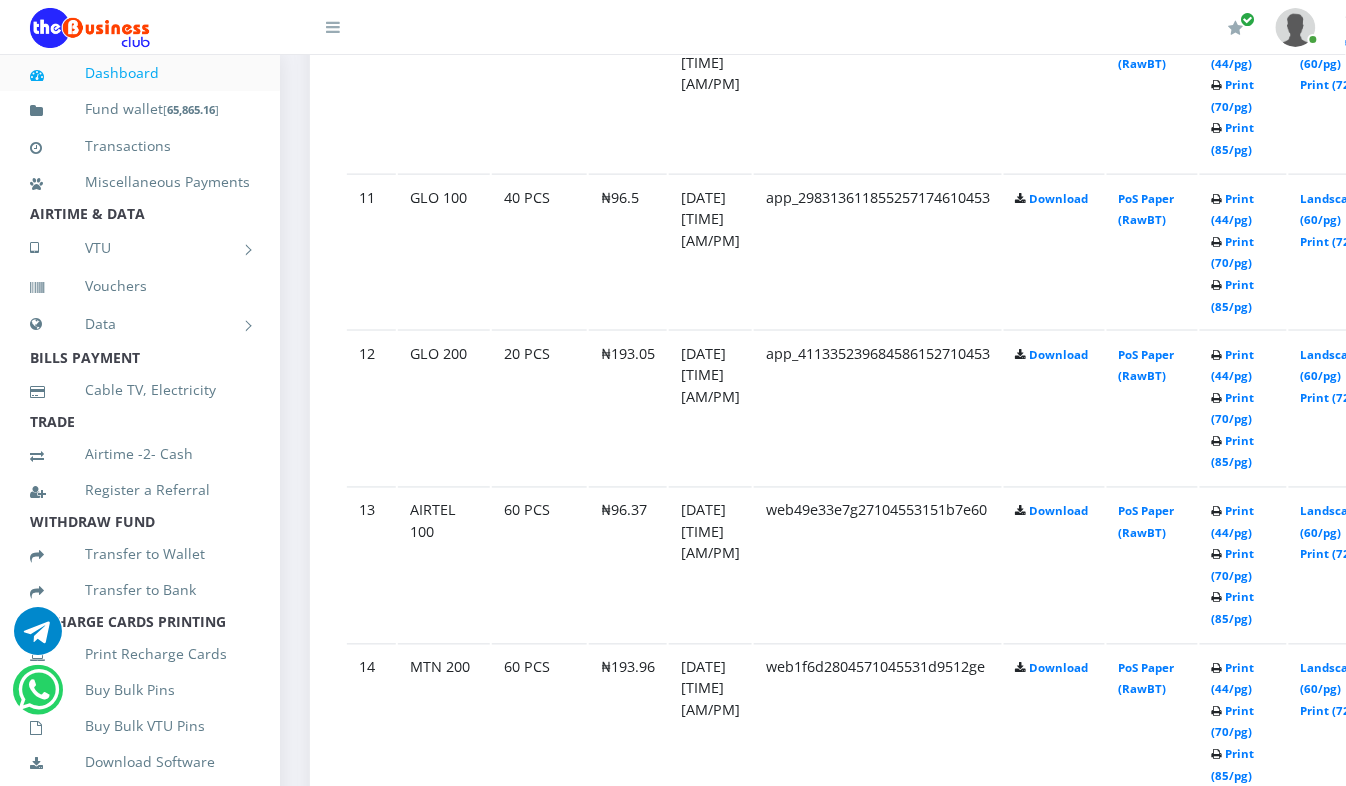 scroll, scrollTop: 0, scrollLeft: 0, axis: both 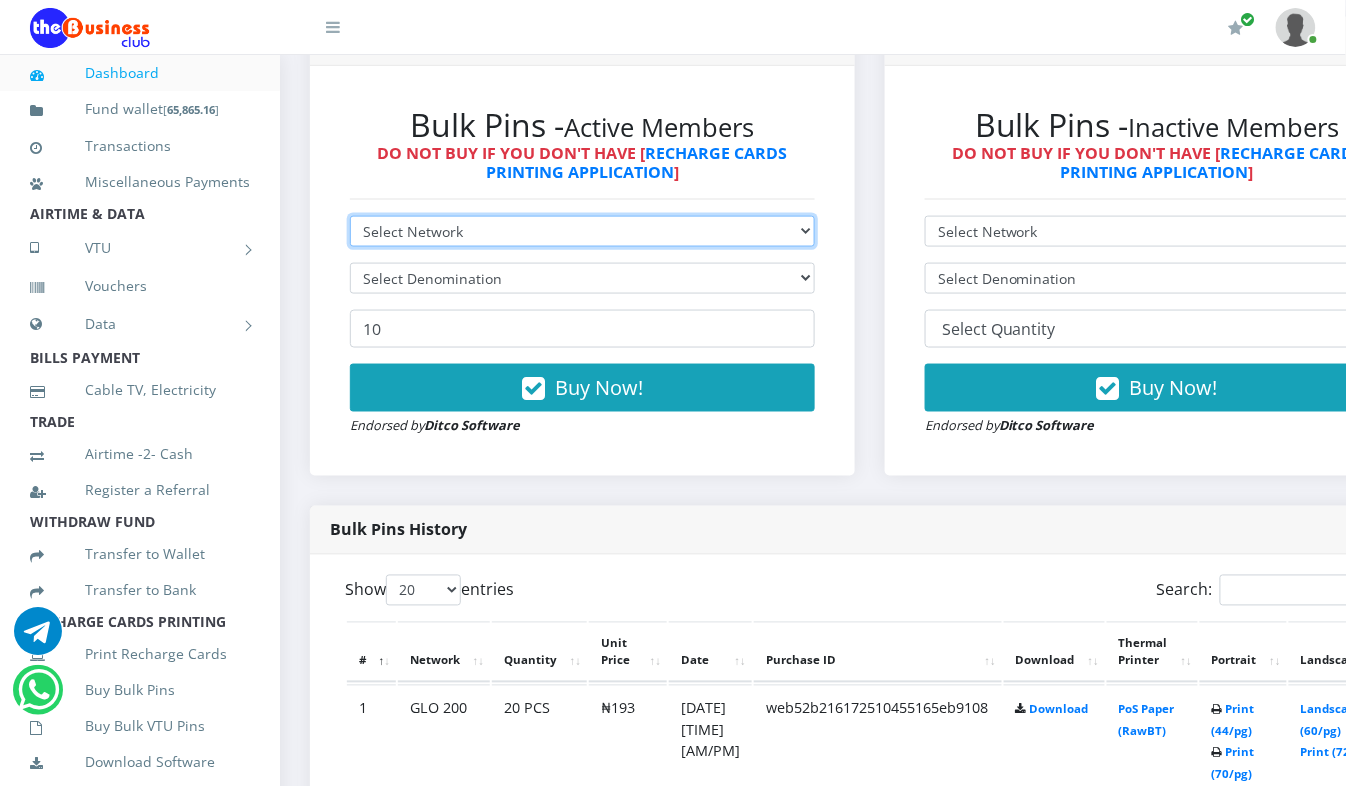 click on "Select Network
MTN
Globacom
9Mobile
Airtel" at bounding box center [582, 231] 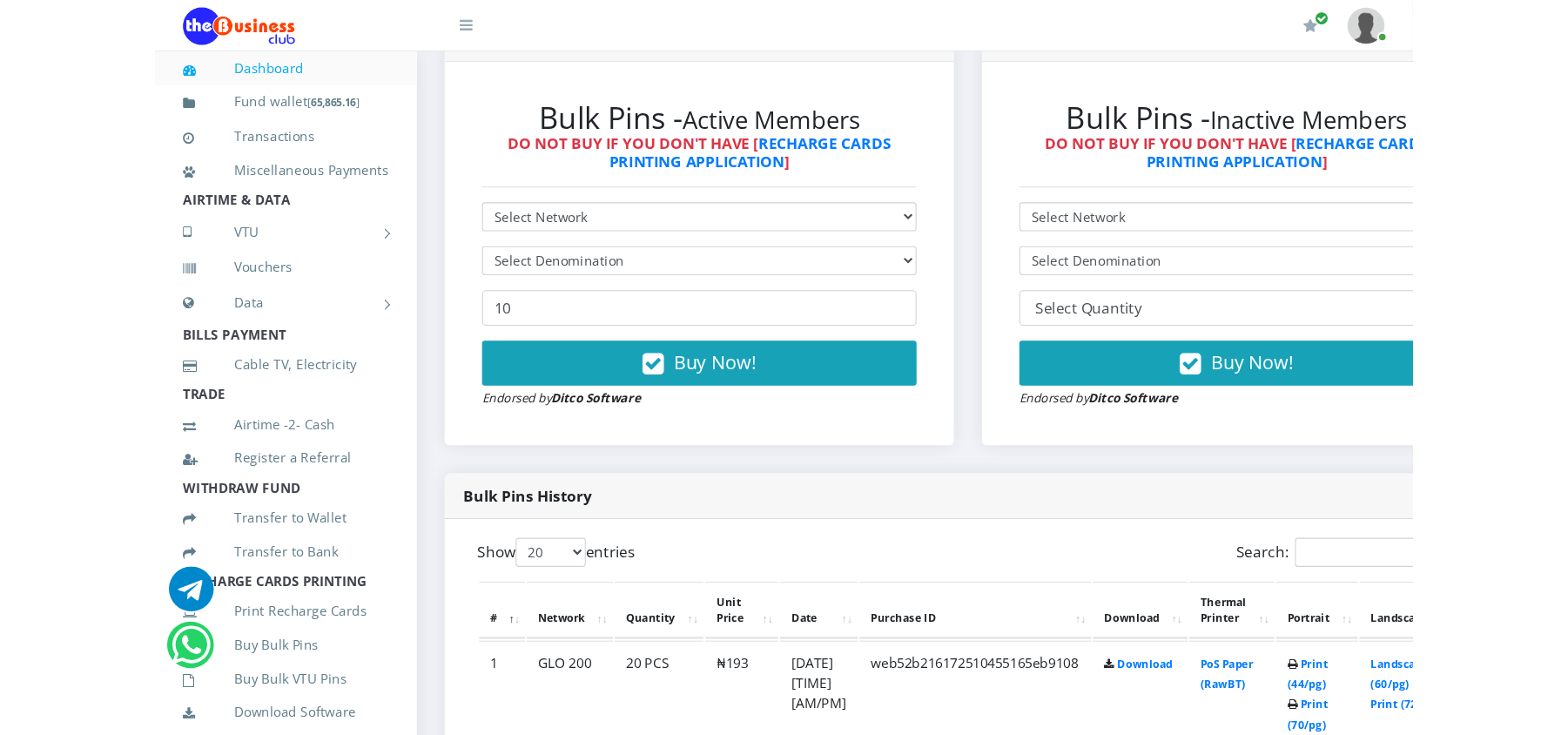 scroll, scrollTop: 526, scrollLeft: 0, axis: vertical 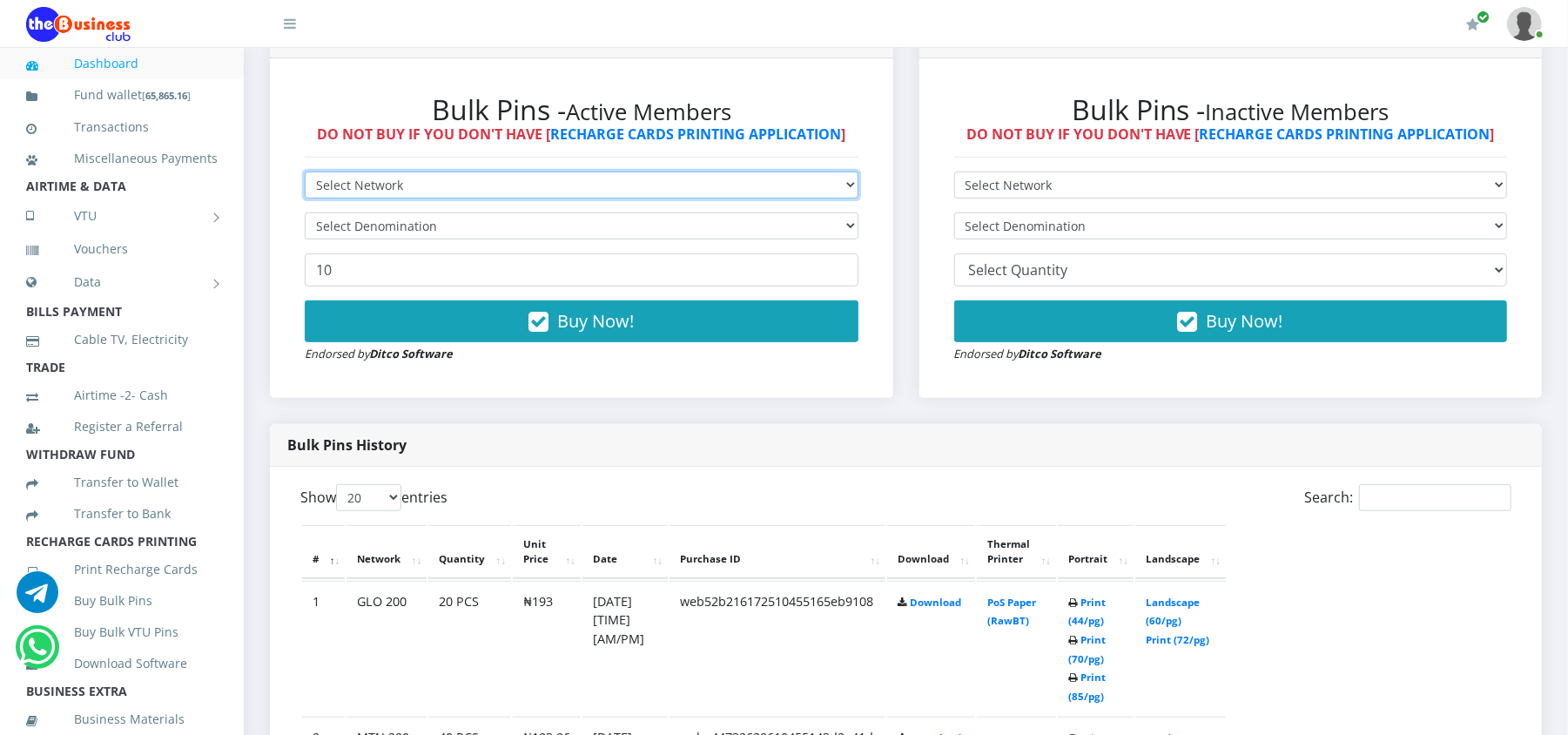 click on "Select Network
MTN
Globacom
9Mobile
Airtel" at bounding box center (582, 185) 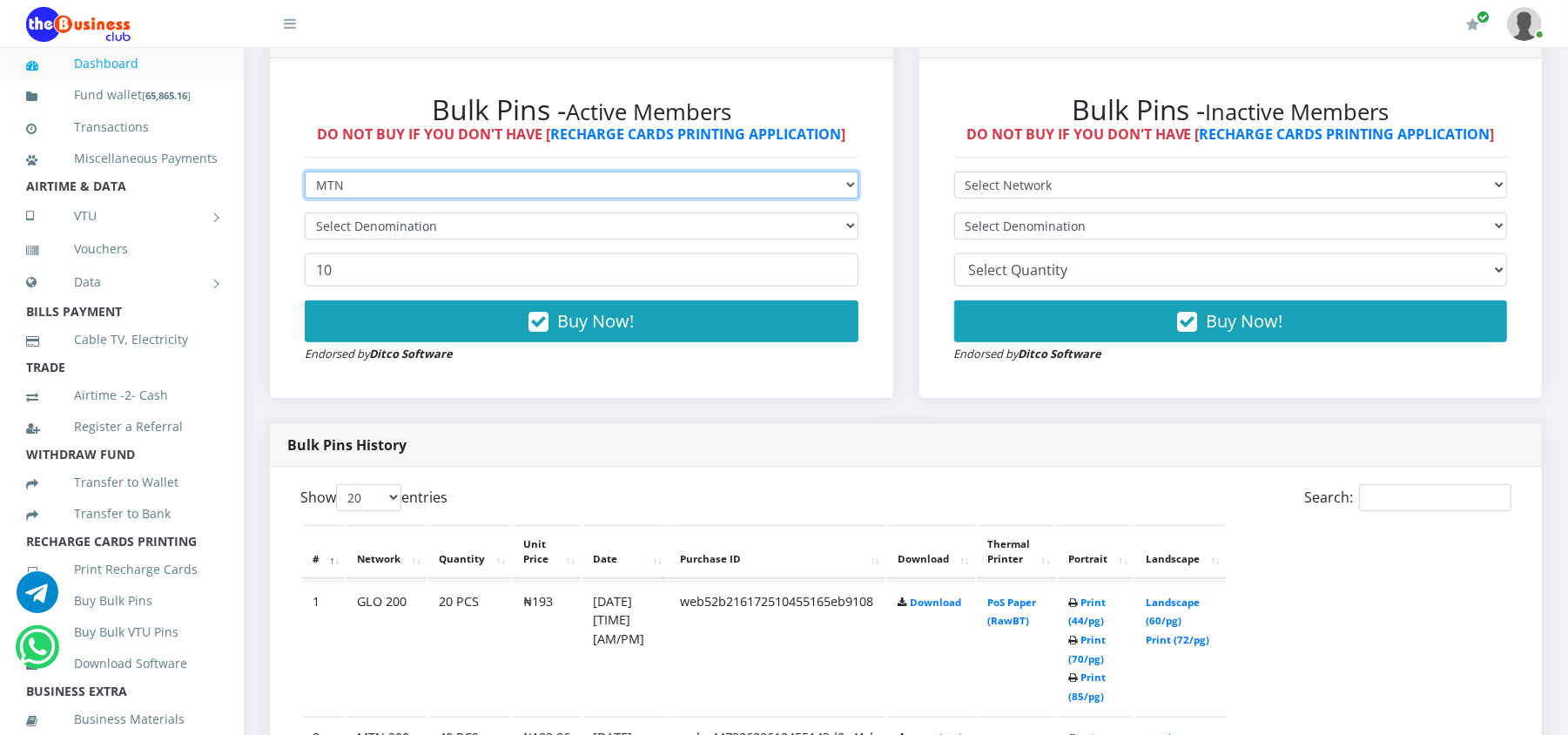 click on "Select Network
MTN
Globacom
9Mobile
Airtel" at bounding box center (582, 185) 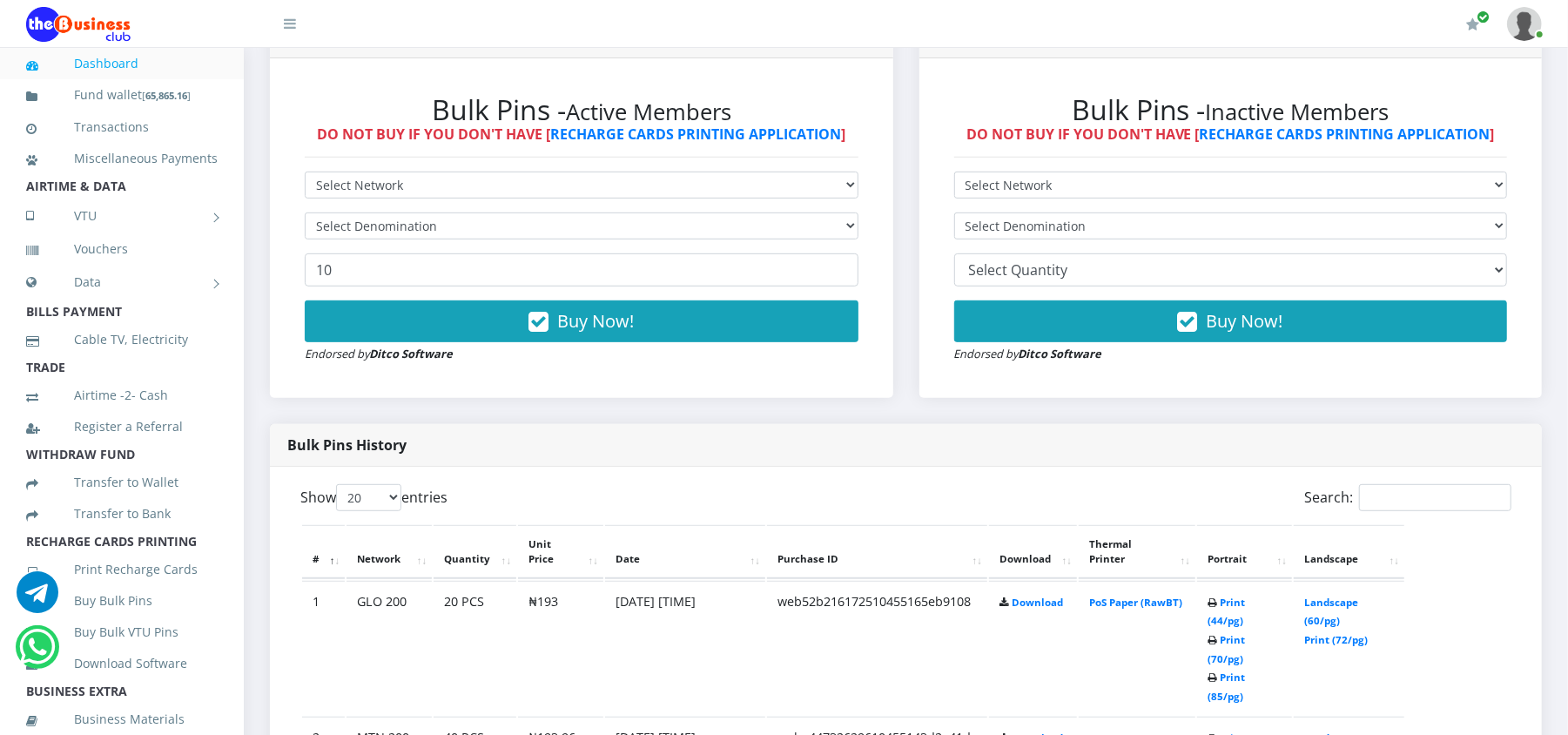 scroll, scrollTop: 0, scrollLeft: 0, axis: both 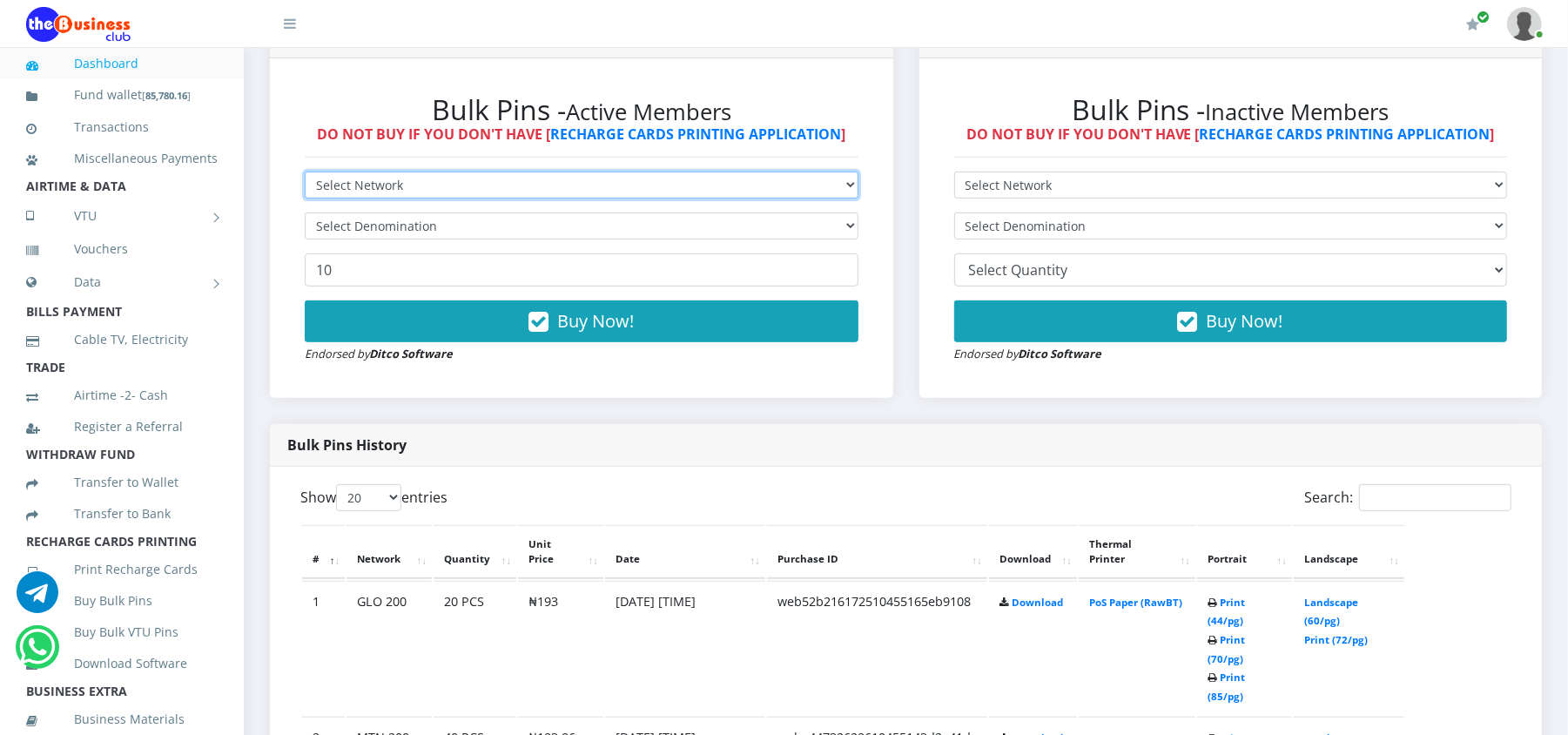 click on "Select Network
MTN
Globacom
9Mobile
Airtel" at bounding box center [582, 185] 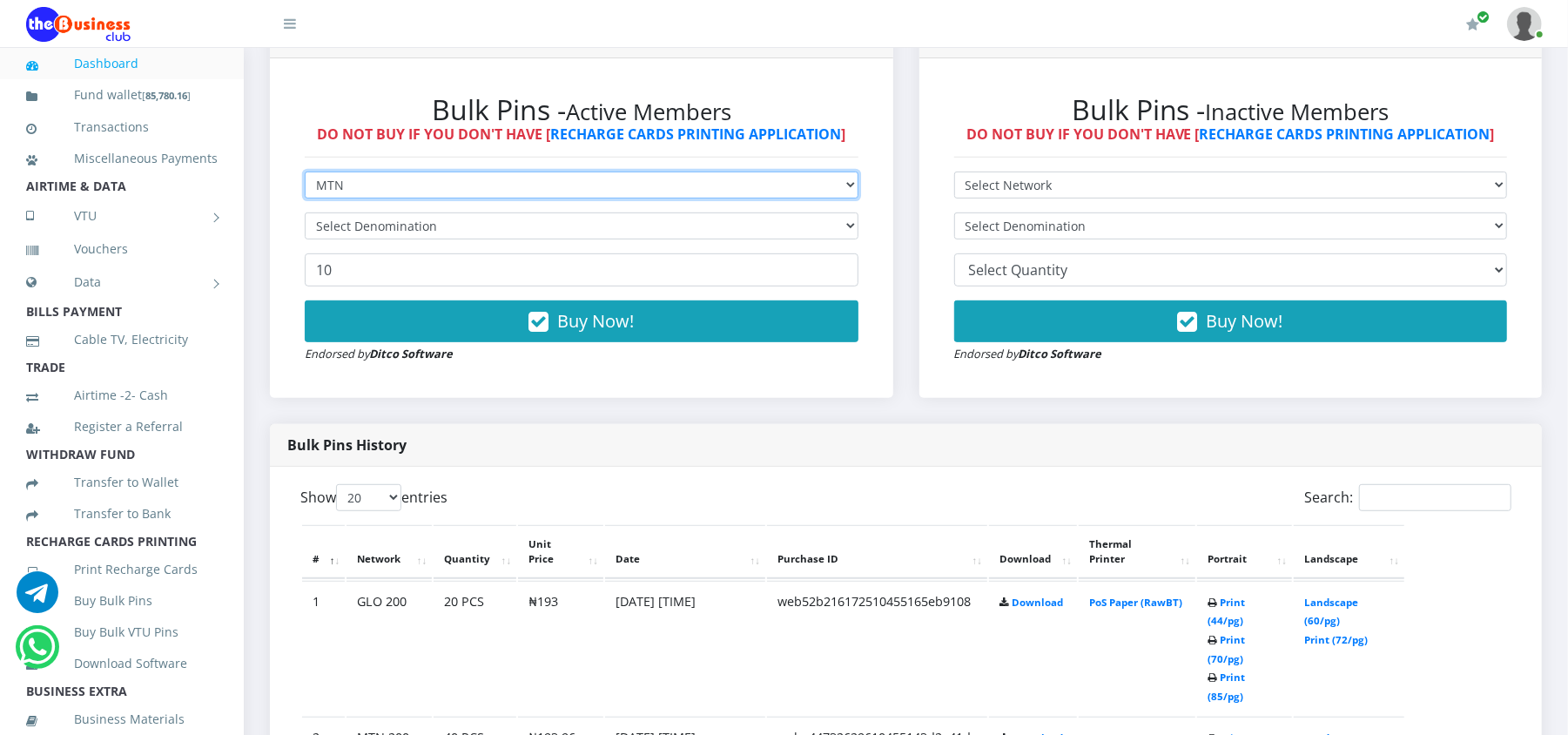 click on "Select Network
MTN
Globacom
9Mobile
Airtel" at bounding box center (582, 185) 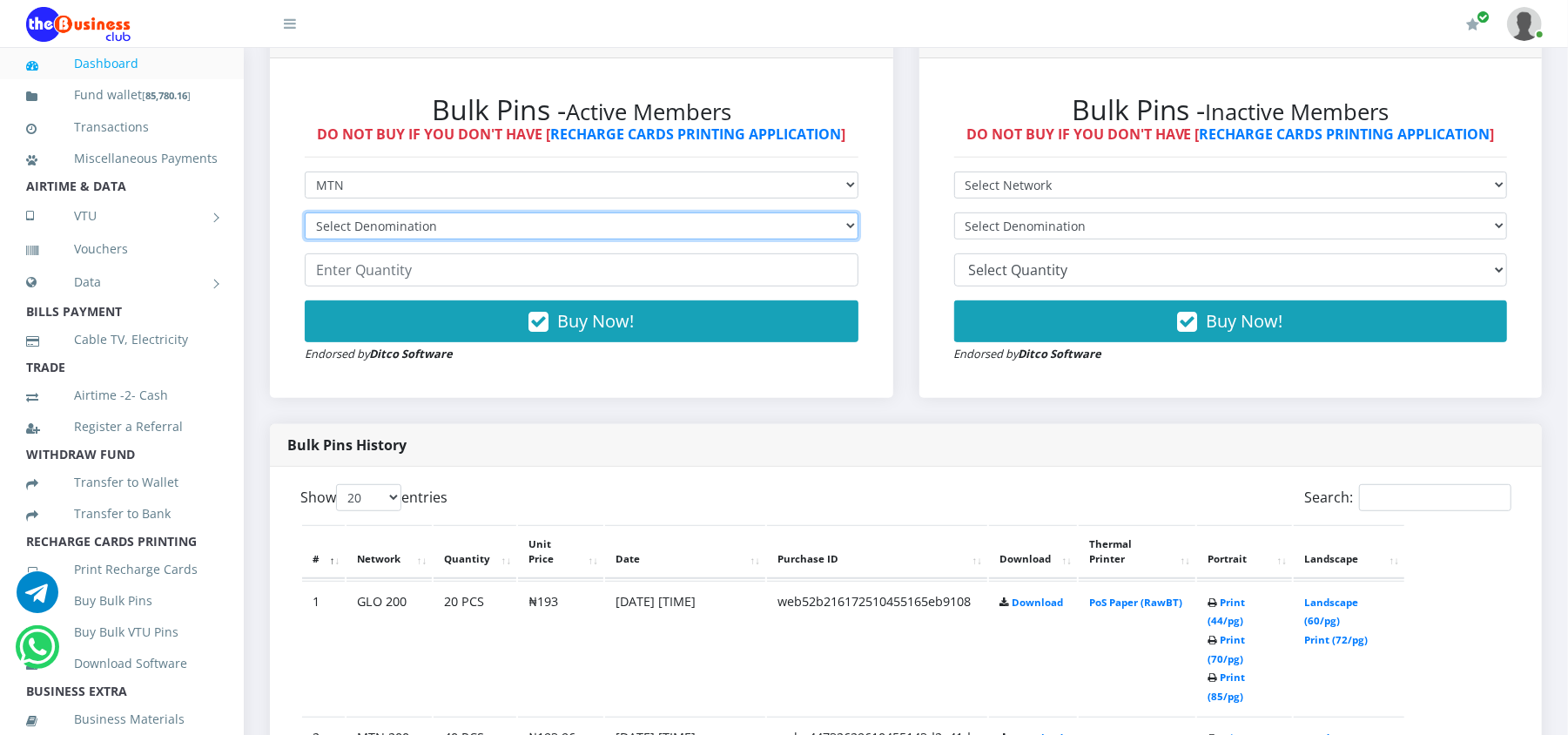 click on "Select Denomination MTN NGN100 - ₦96.98 MTN NGN200 - ₦193.96 MTN NGN400 - ₦387.92 MTN NGN500 - ₦484.90 MTN NGN1000 - ₦969.80 MTN NGN1500 - ₦1,454.70" at bounding box center [582, 226] 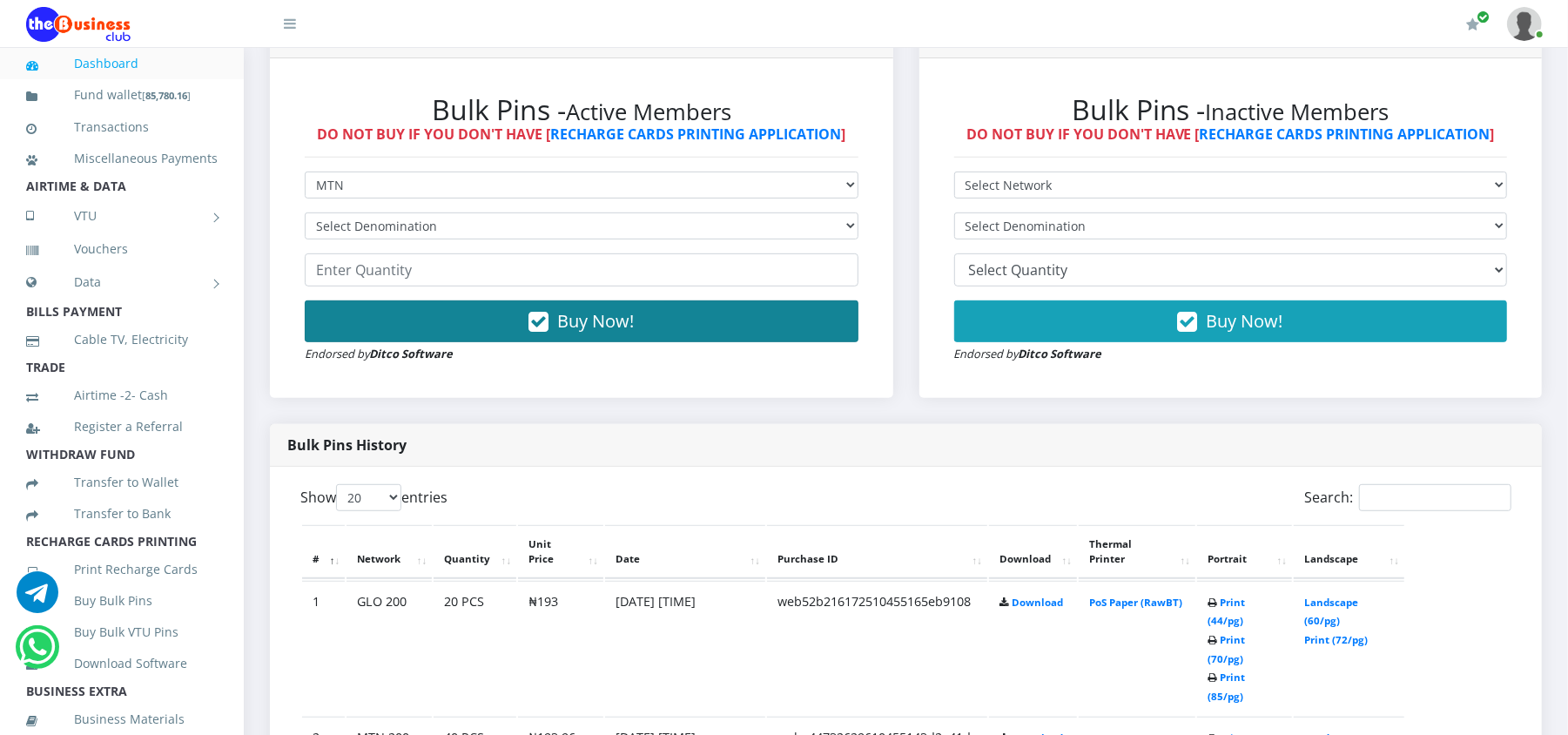 click on "Buy Now!" at bounding box center (582, 321) 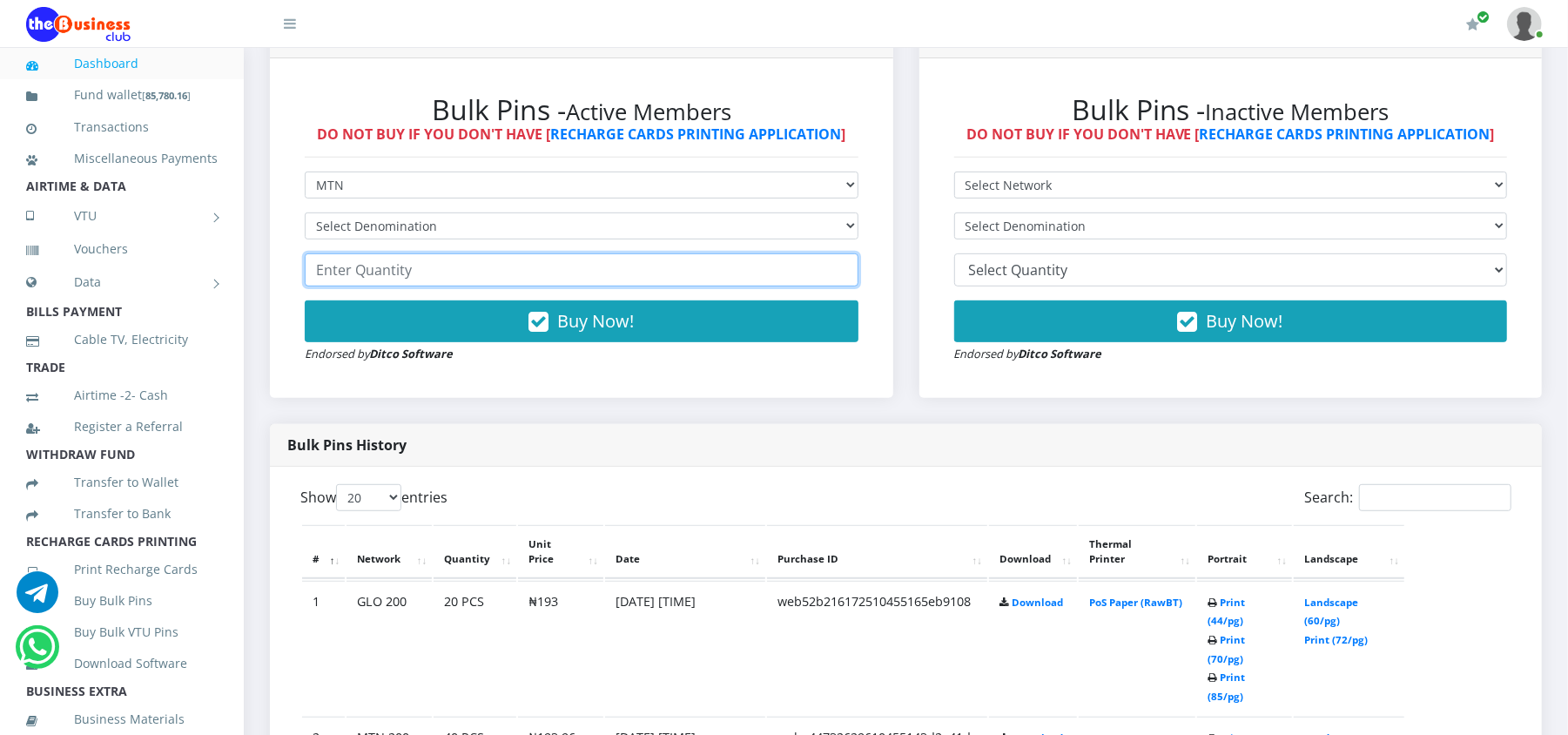 click at bounding box center (582, 270) 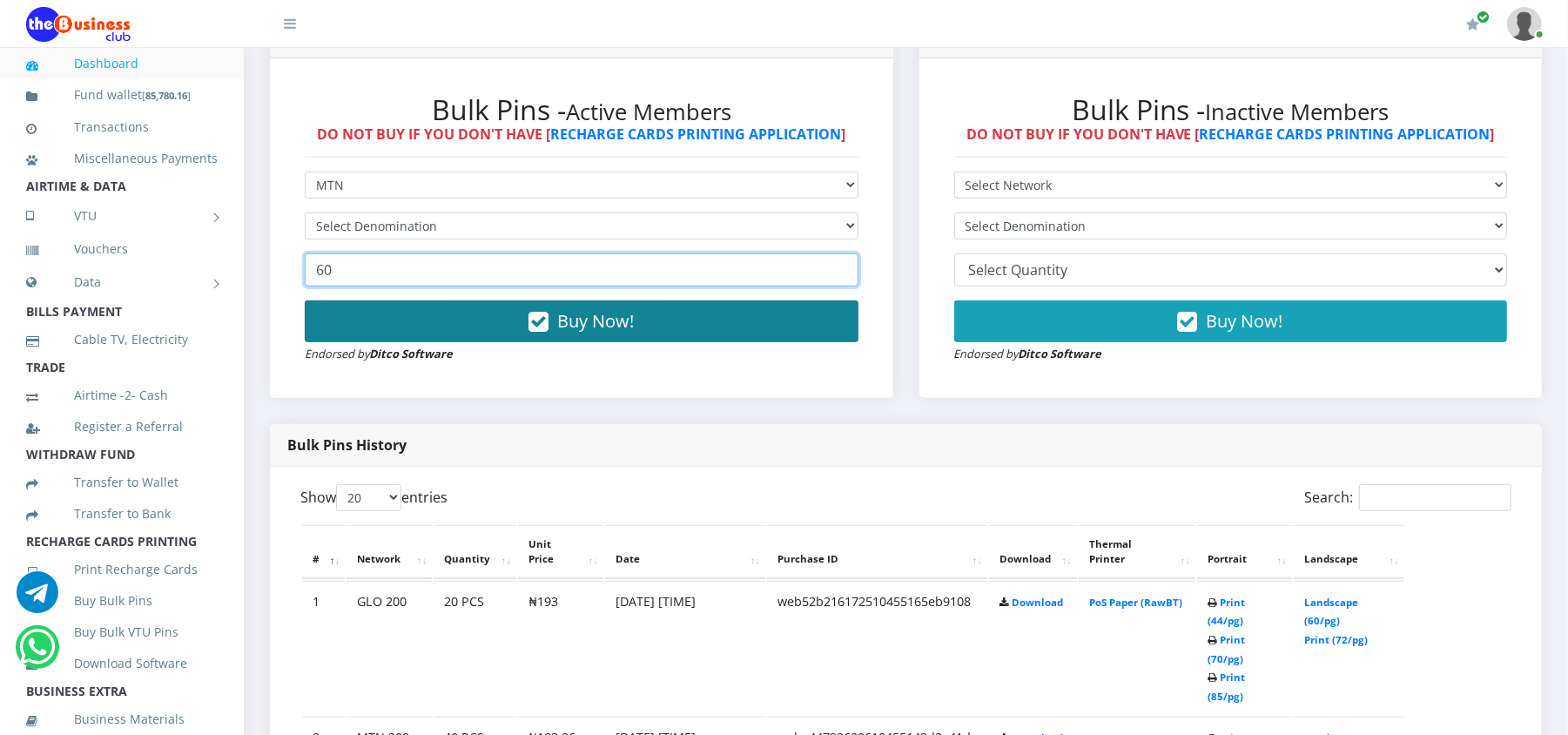 type on "60" 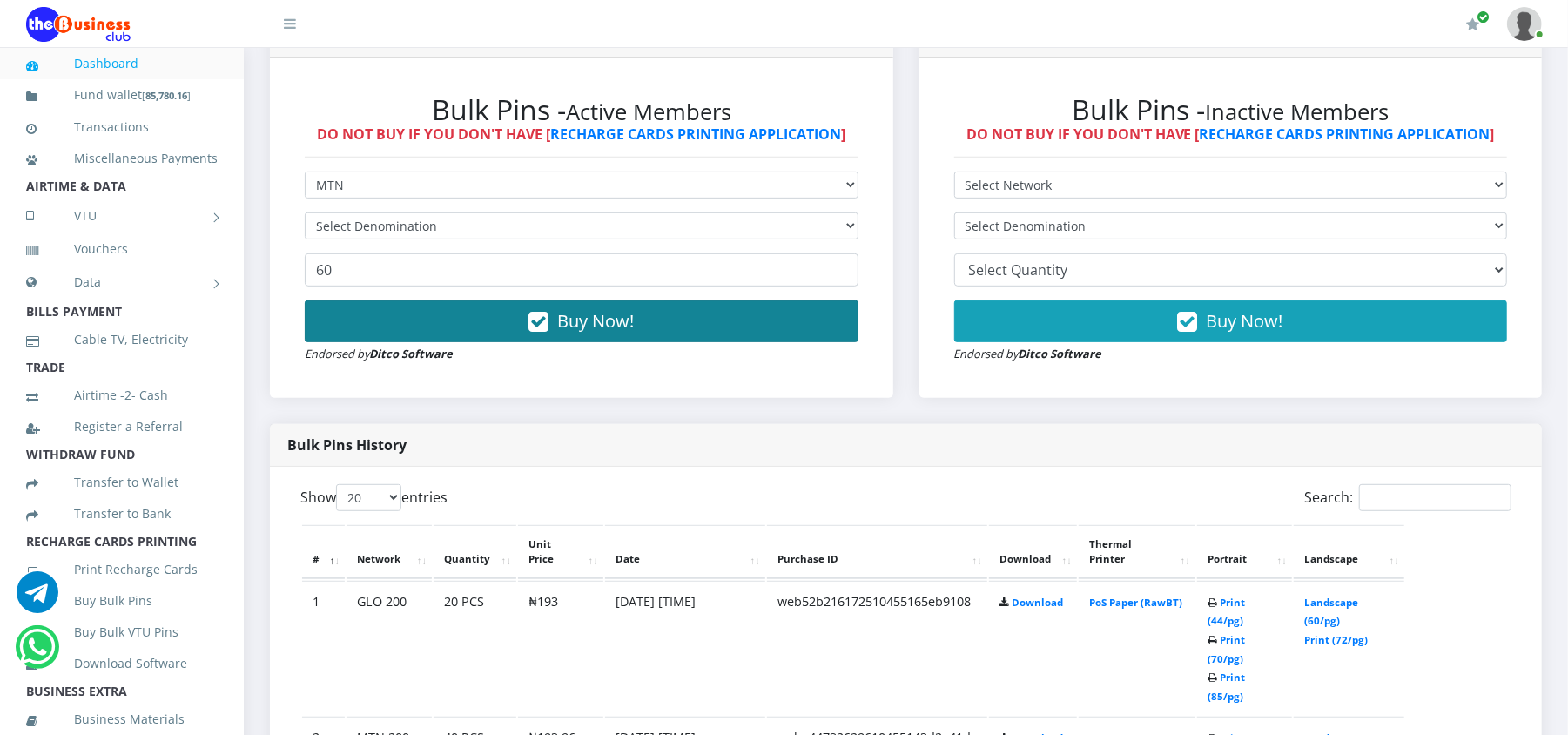 click on "Buy Now!" at bounding box center [582, 321] 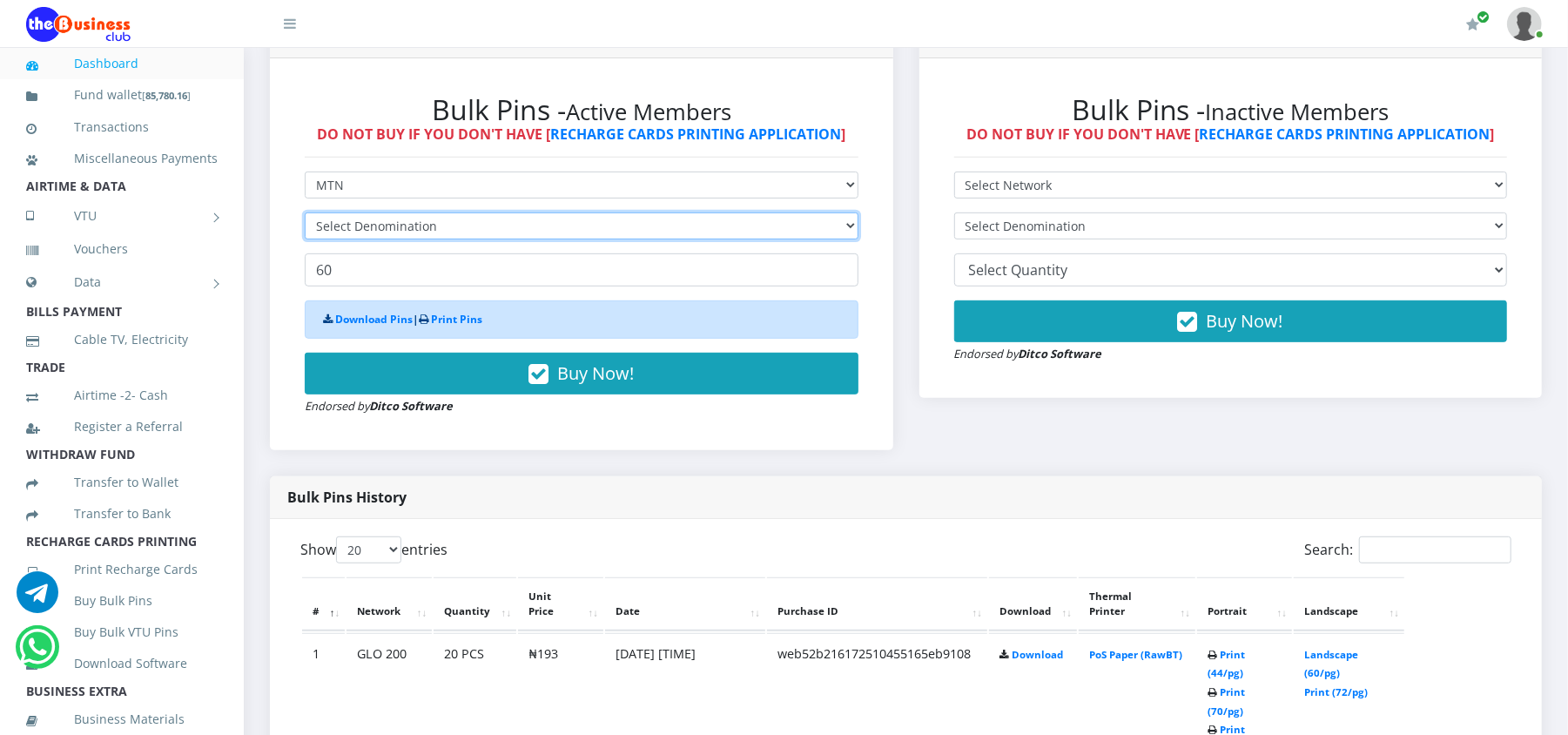 click on "Select Denomination MTN NGN100 - ₦96.98 MTN NGN200 - ₦193.96 MTN NGN400 - ₦387.92 MTN NGN500 - ₦484.90 MTN NGN1000 - ₦969.80 MTN NGN1500 - ₦1,454.70" at bounding box center (582, 226) 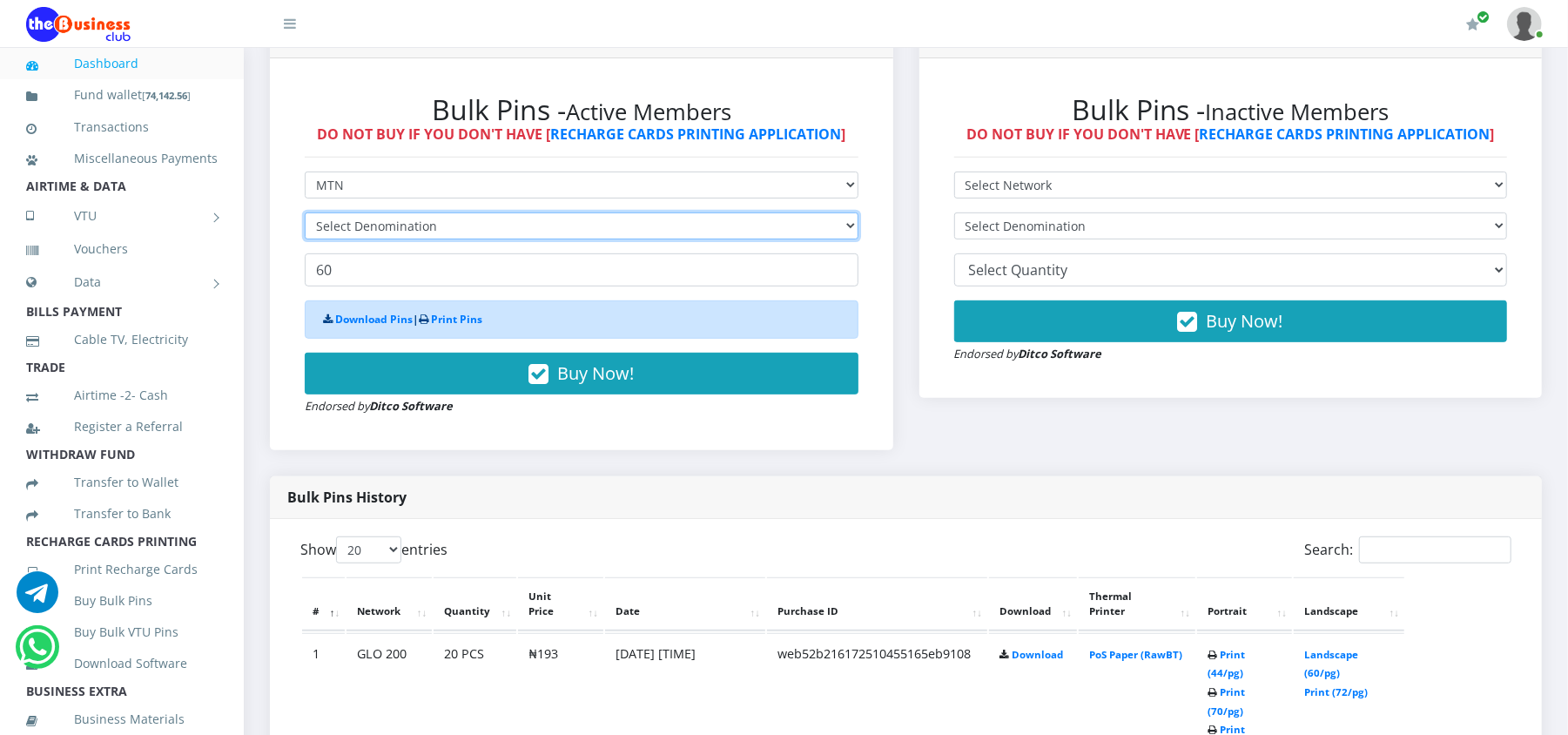 select on "96.98-100" 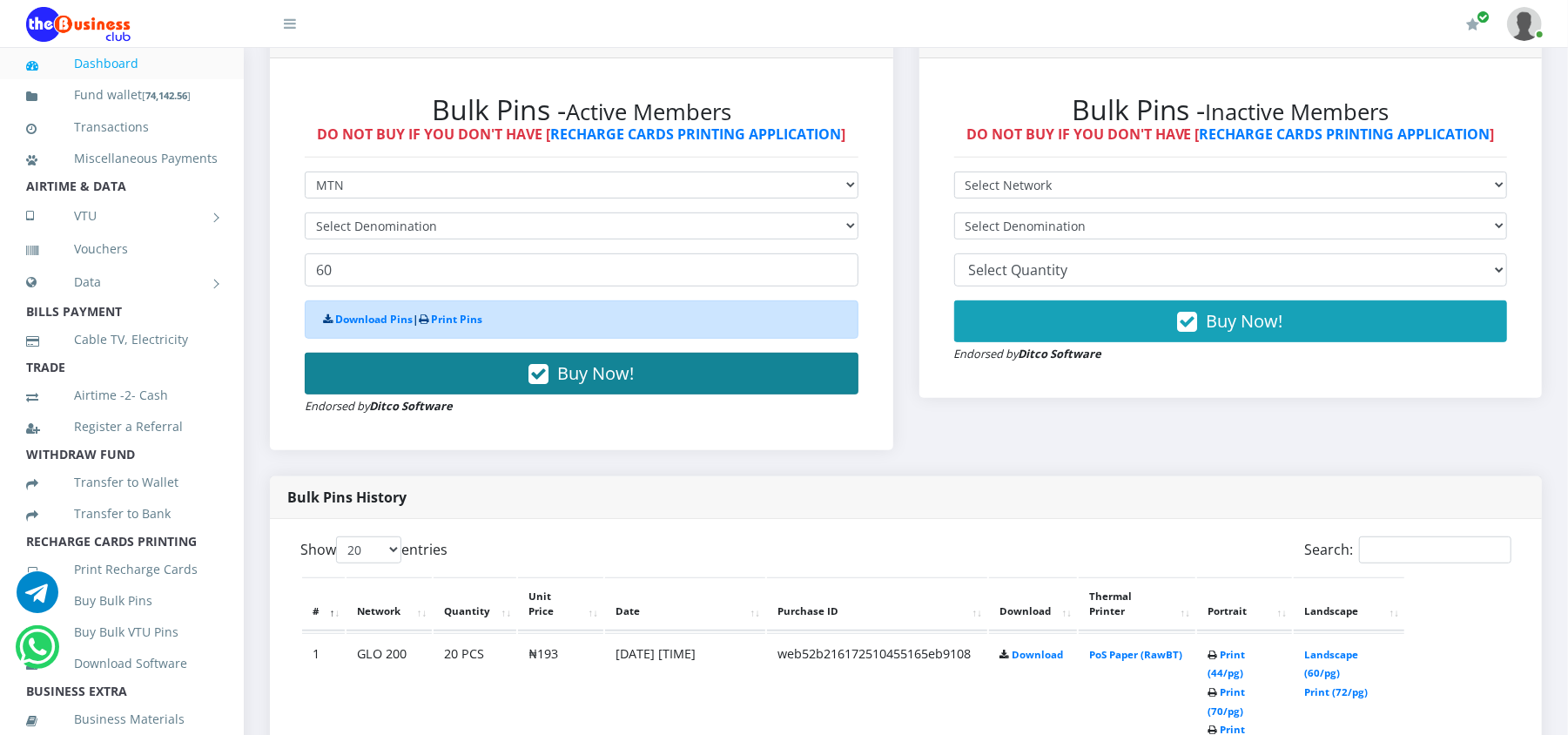 click on "Buy Now!" at bounding box center (582, 374) 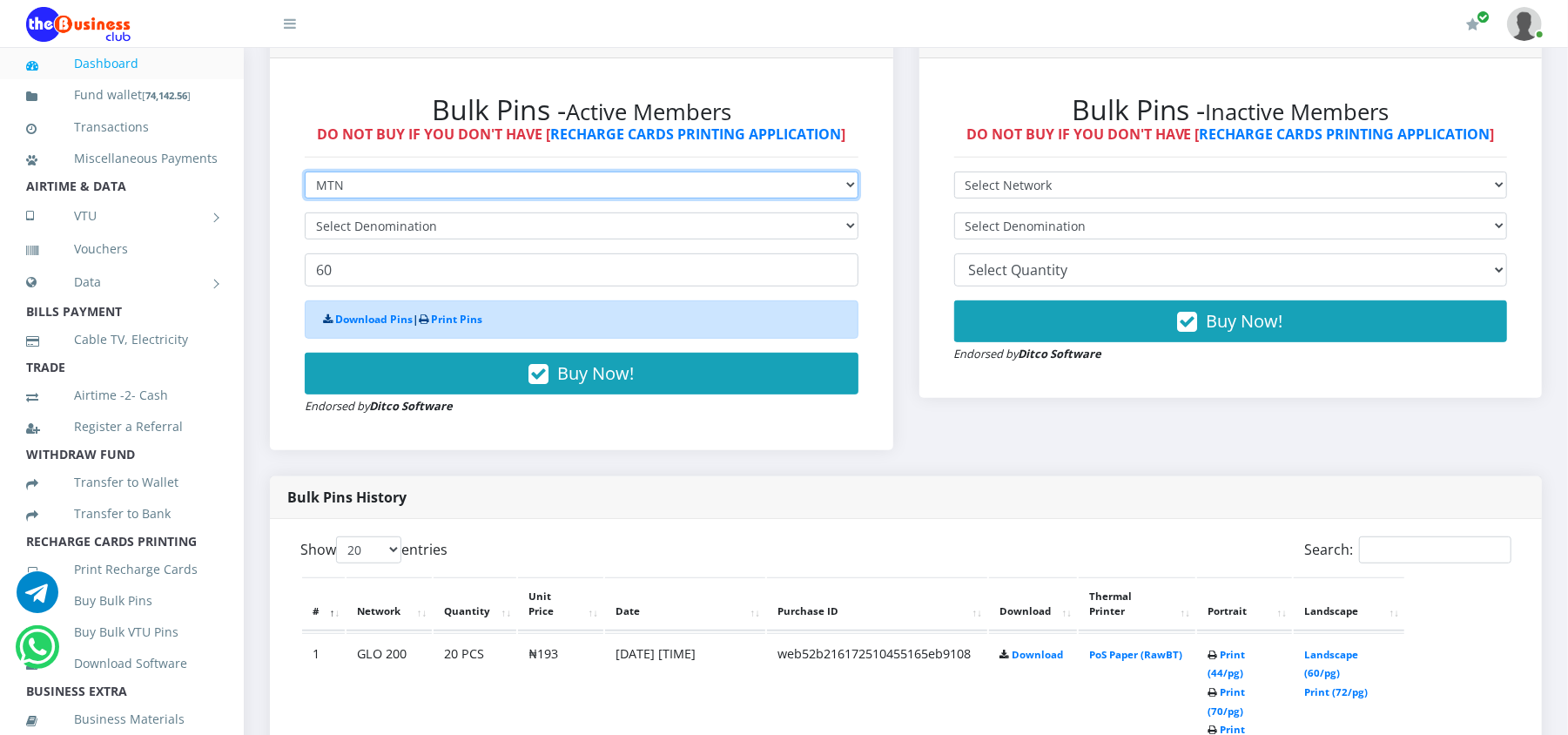 click on "Select Network
MTN
Globacom
9Mobile
Airtel" at bounding box center [582, 185] 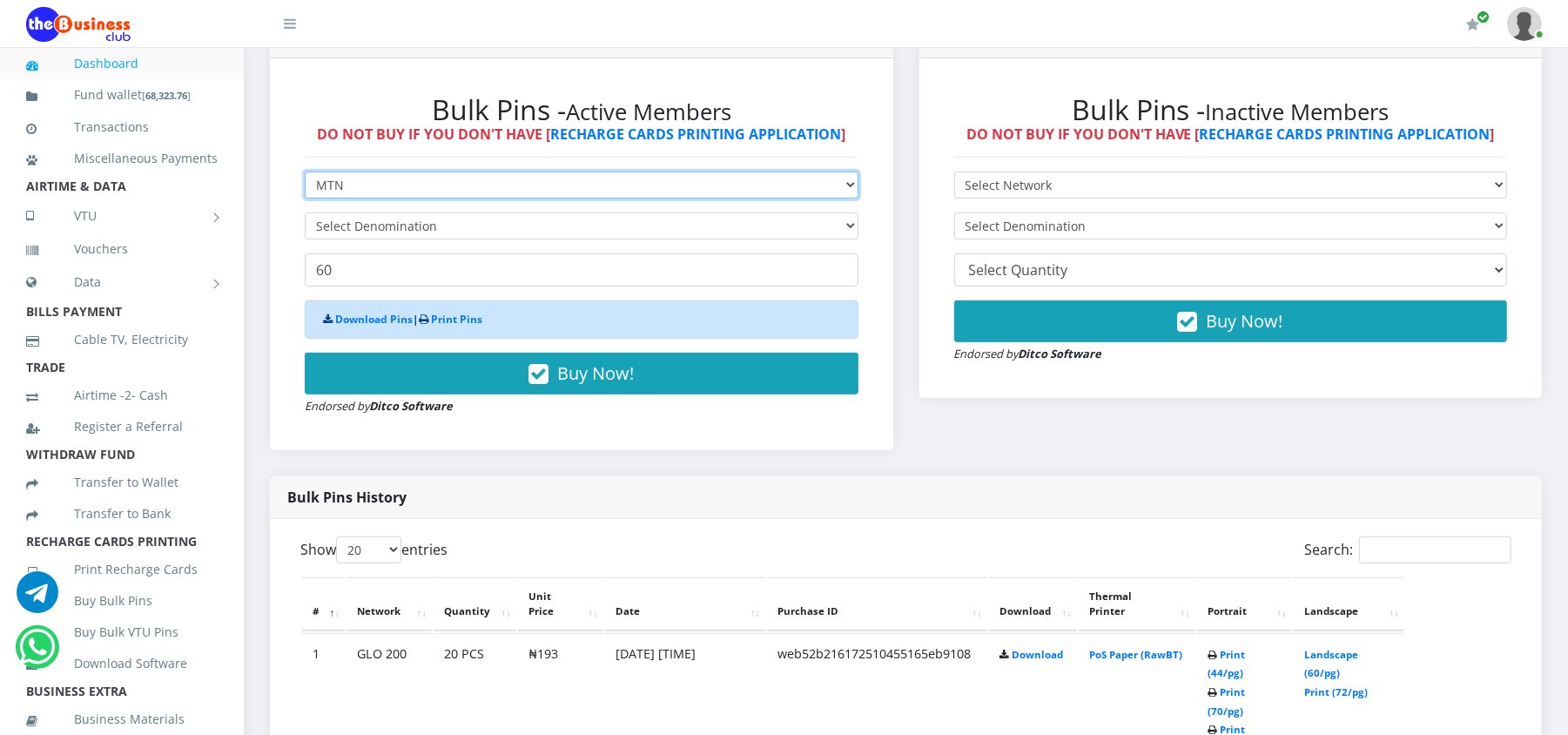 click on "Select Network
MTN
Globacom
9Mobile
Airtel" at bounding box center [582, 185] 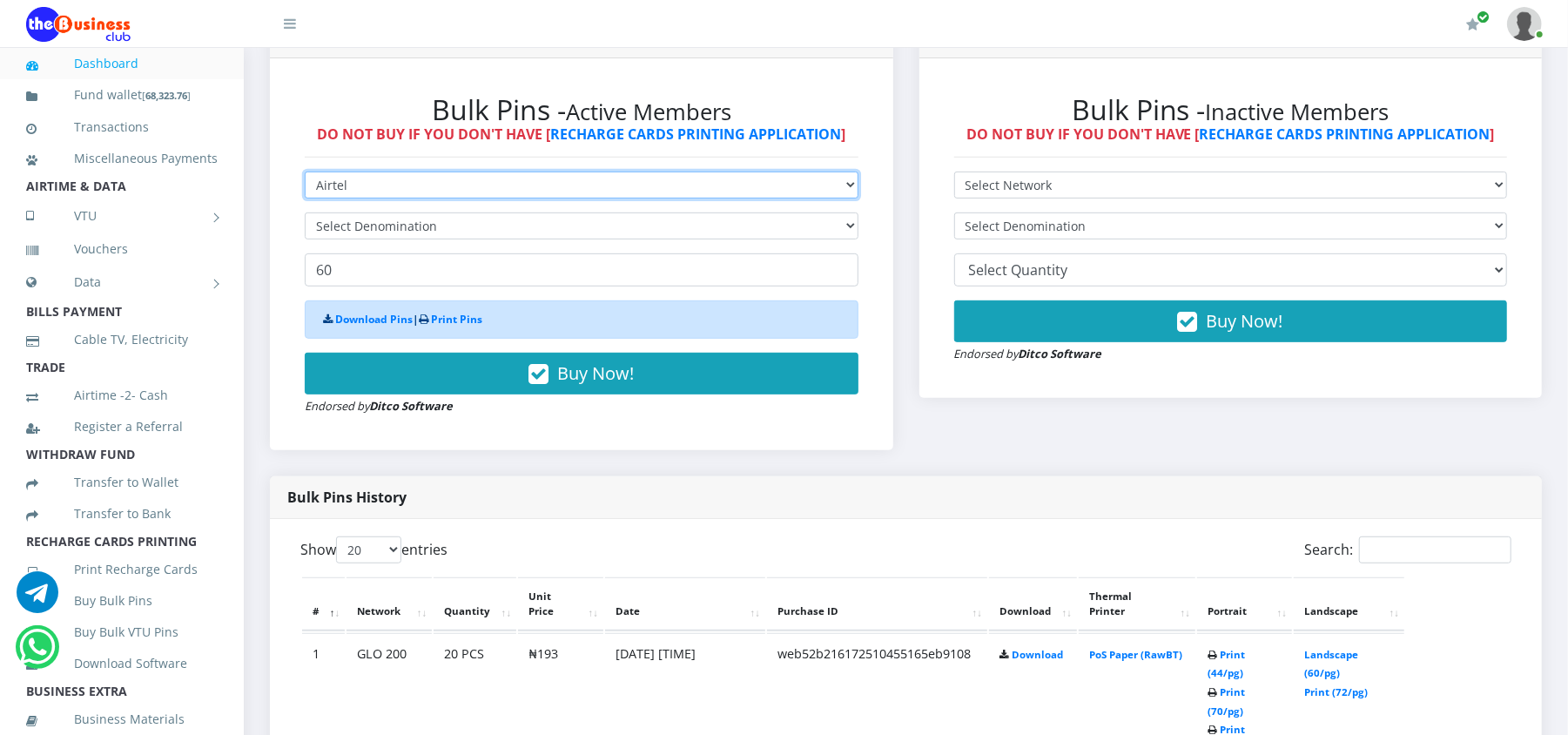 click on "Select Network
MTN
Globacom
9Mobile
Airtel" at bounding box center (582, 185) 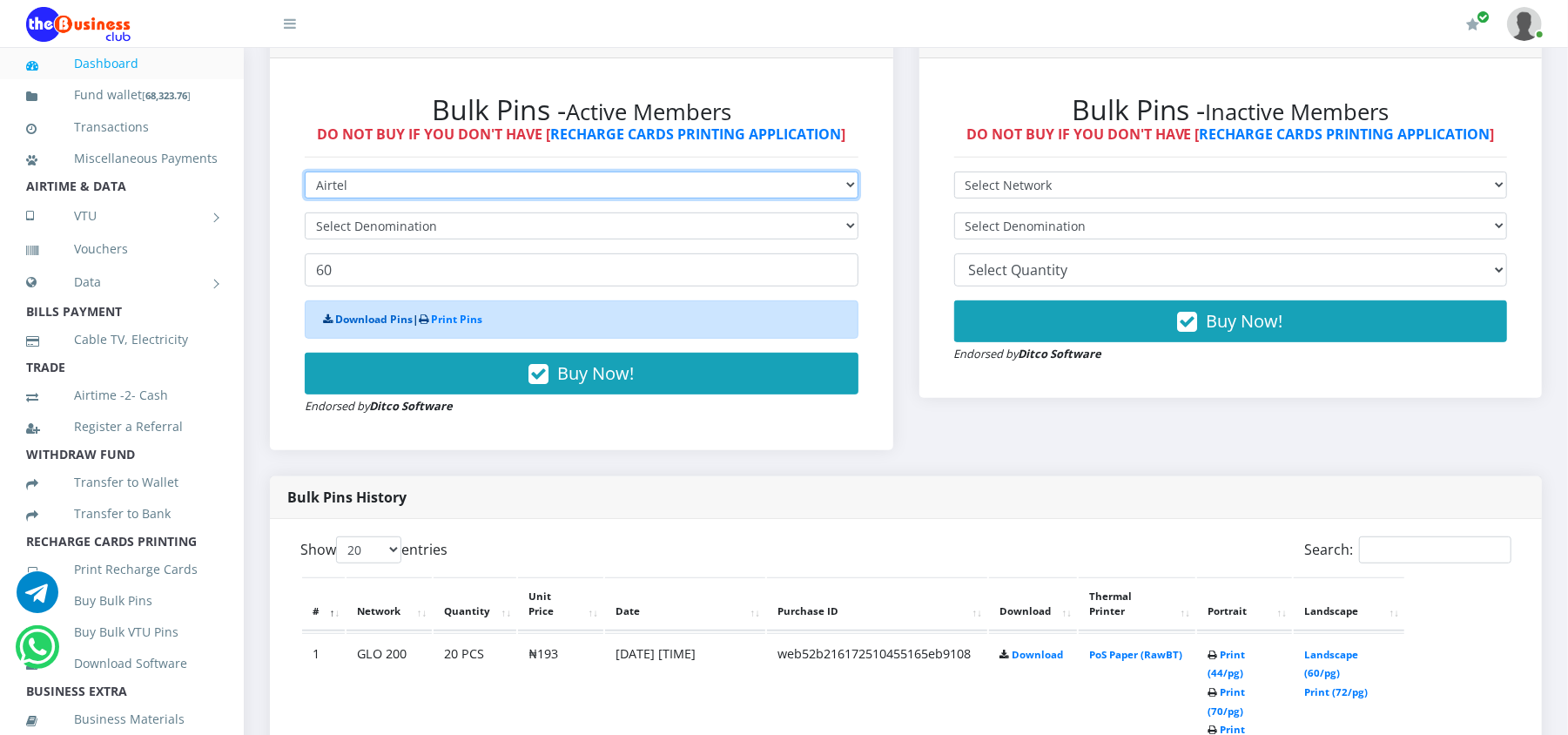 type 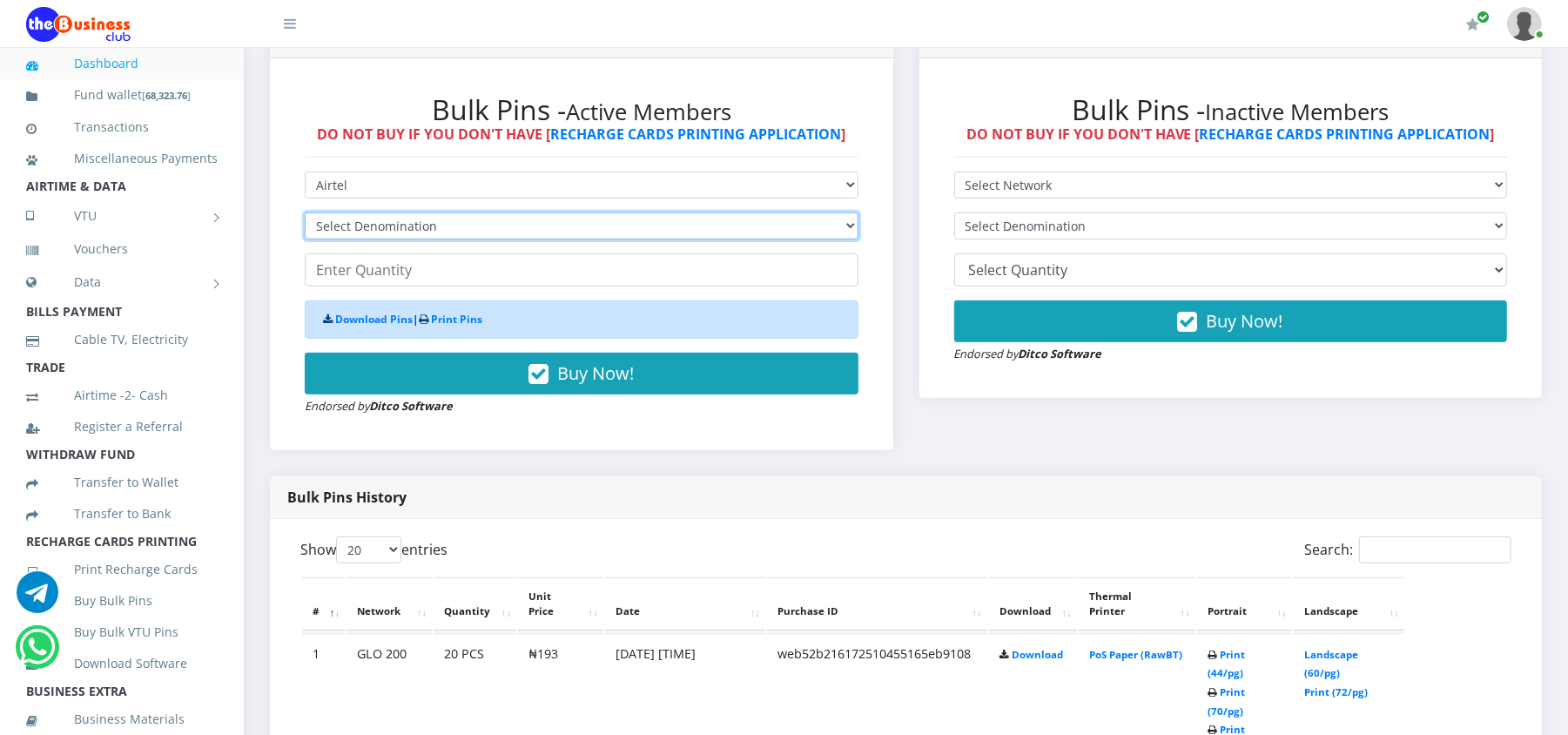 click on "Select Denomination Airtel NGN100 - ₦96.37 Airtel NGN200 - ₦192.74 Airtel NGN500 - ₦481.85 Airtel NGN1000 - ₦963.70" at bounding box center [582, 226] 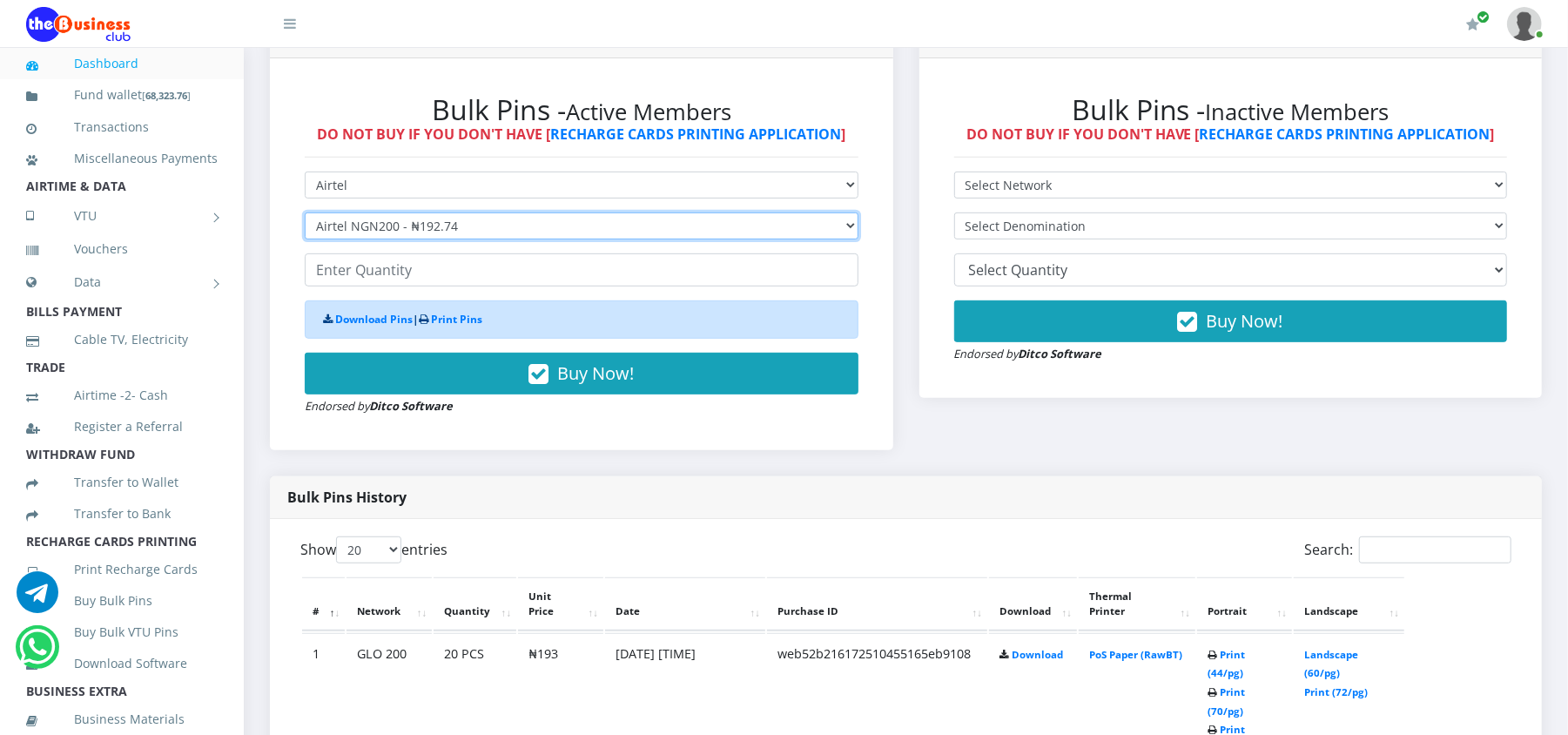 click on "Select Denomination Airtel NGN100 - ₦96.37 Airtel NGN200 - ₦192.74 Airtel NGN500 - ₦481.85 Airtel NGN1000 - ₦963.70" at bounding box center (582, 226) 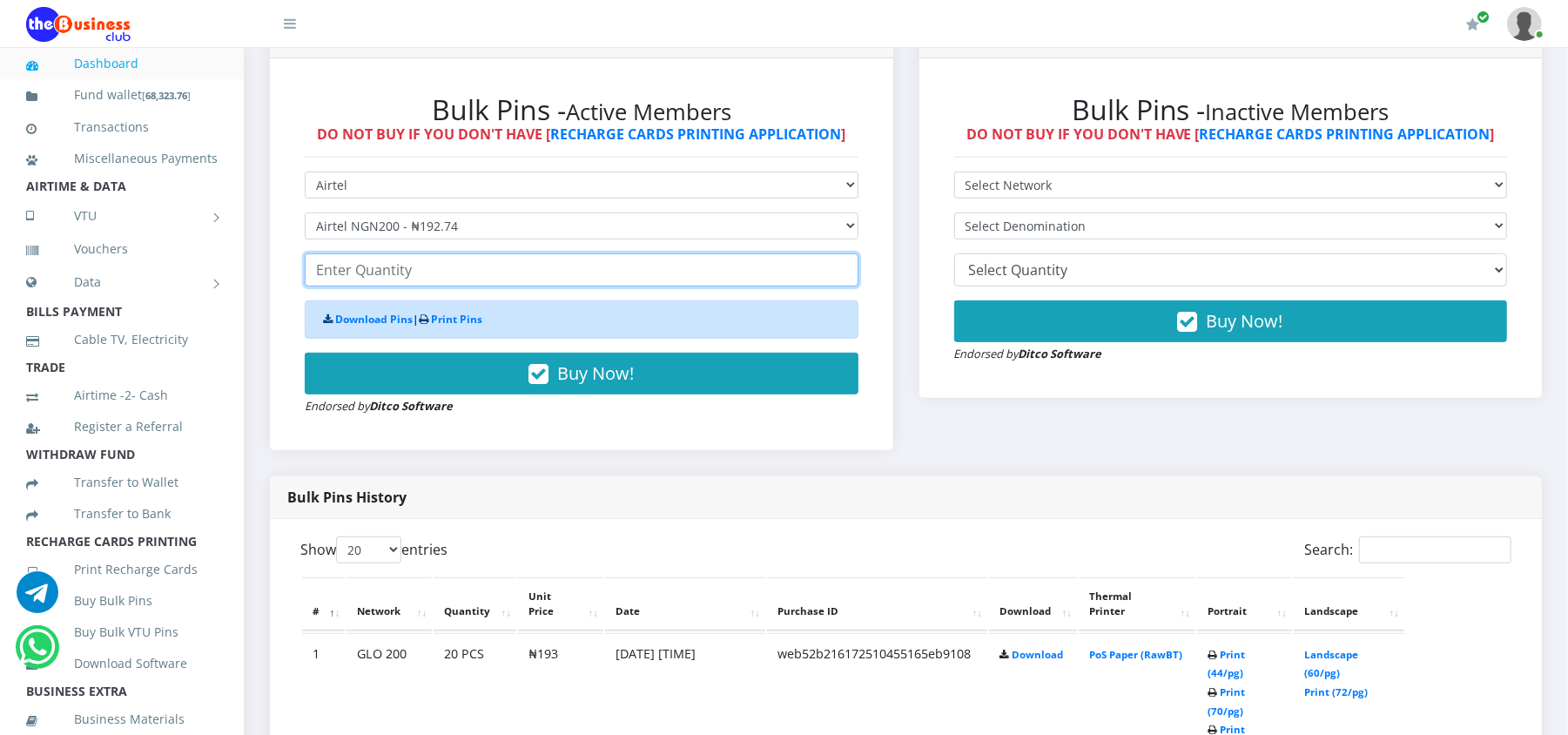 click at bounding box center [582, 270] 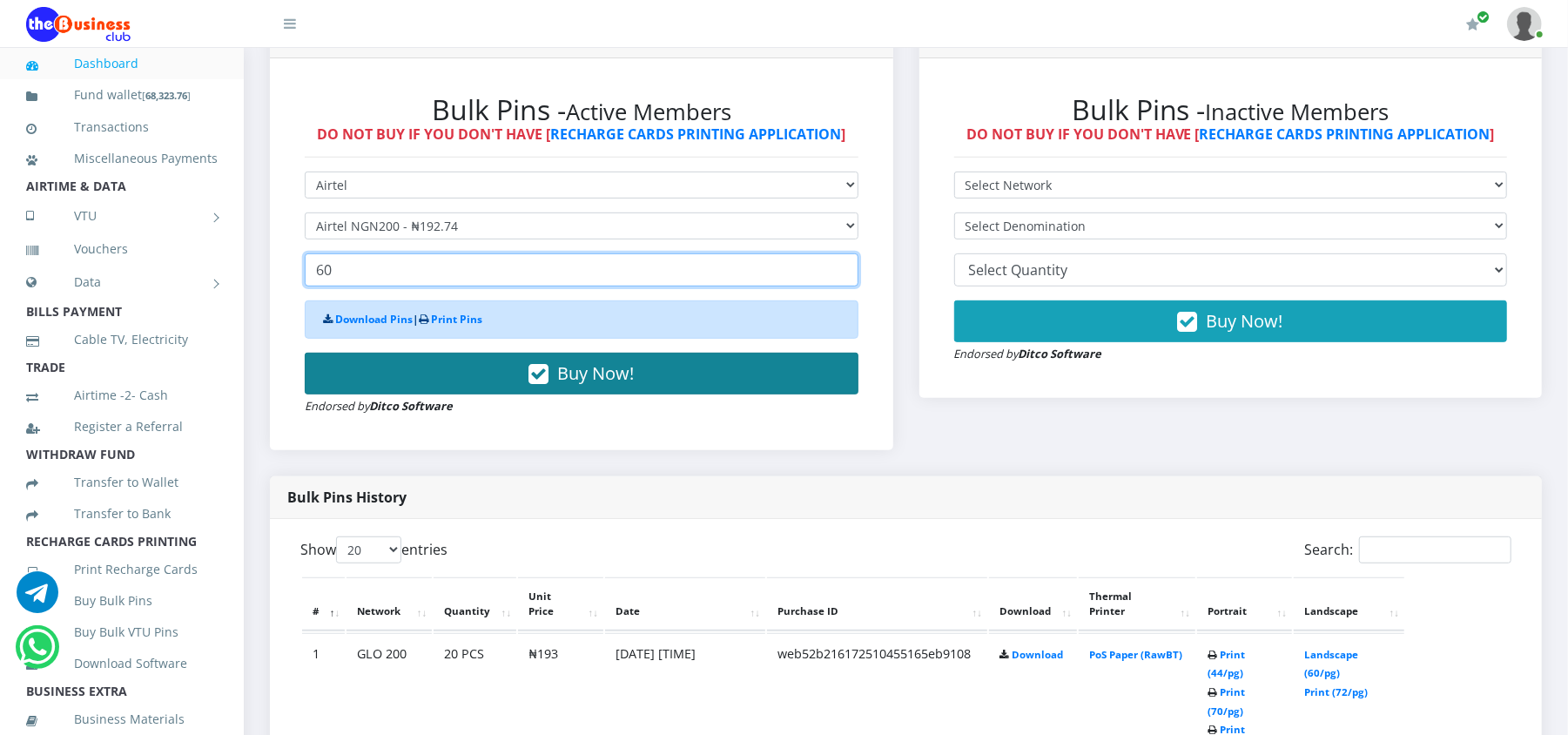 type on "60" 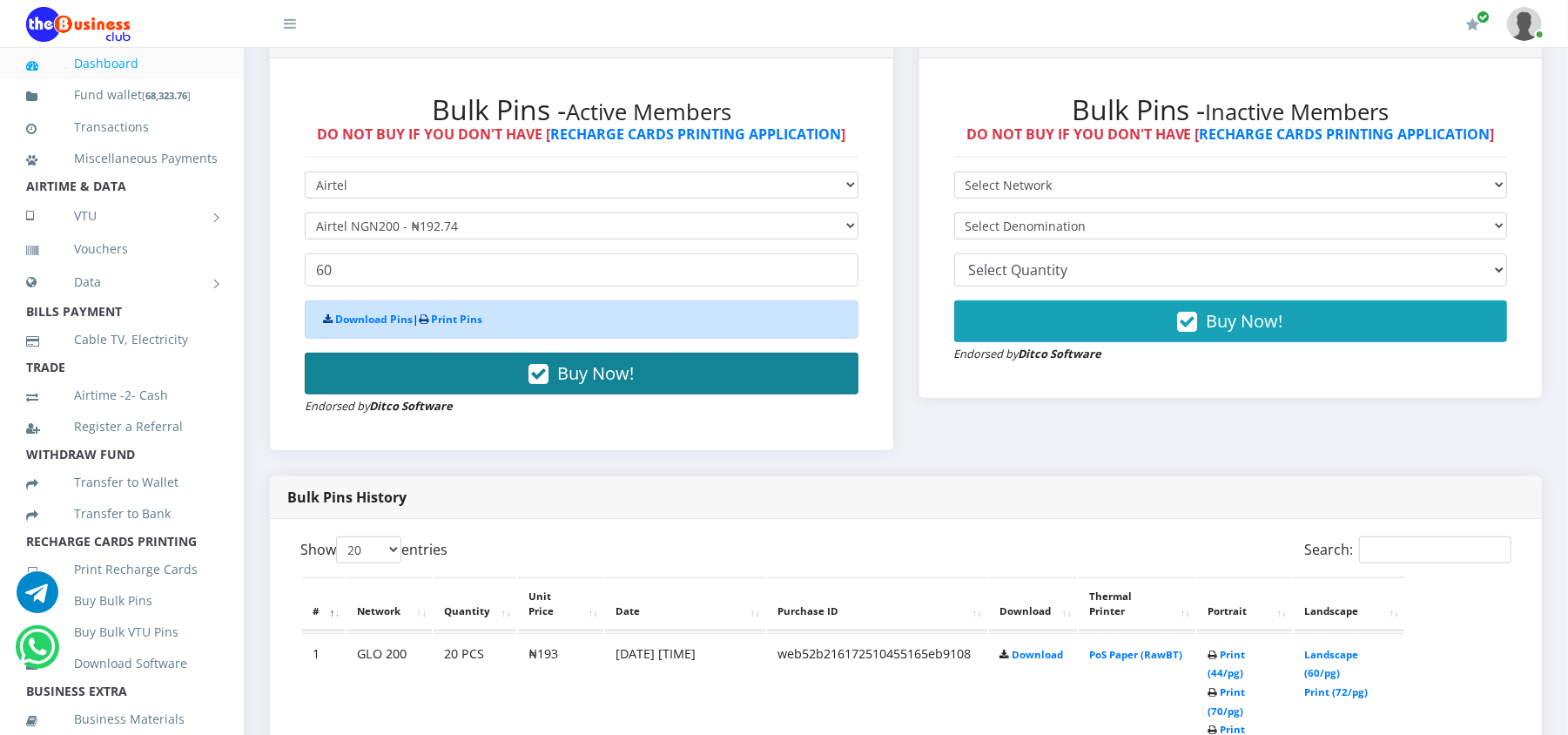 click on "Buy Now!" at bounding box center [582, 374] 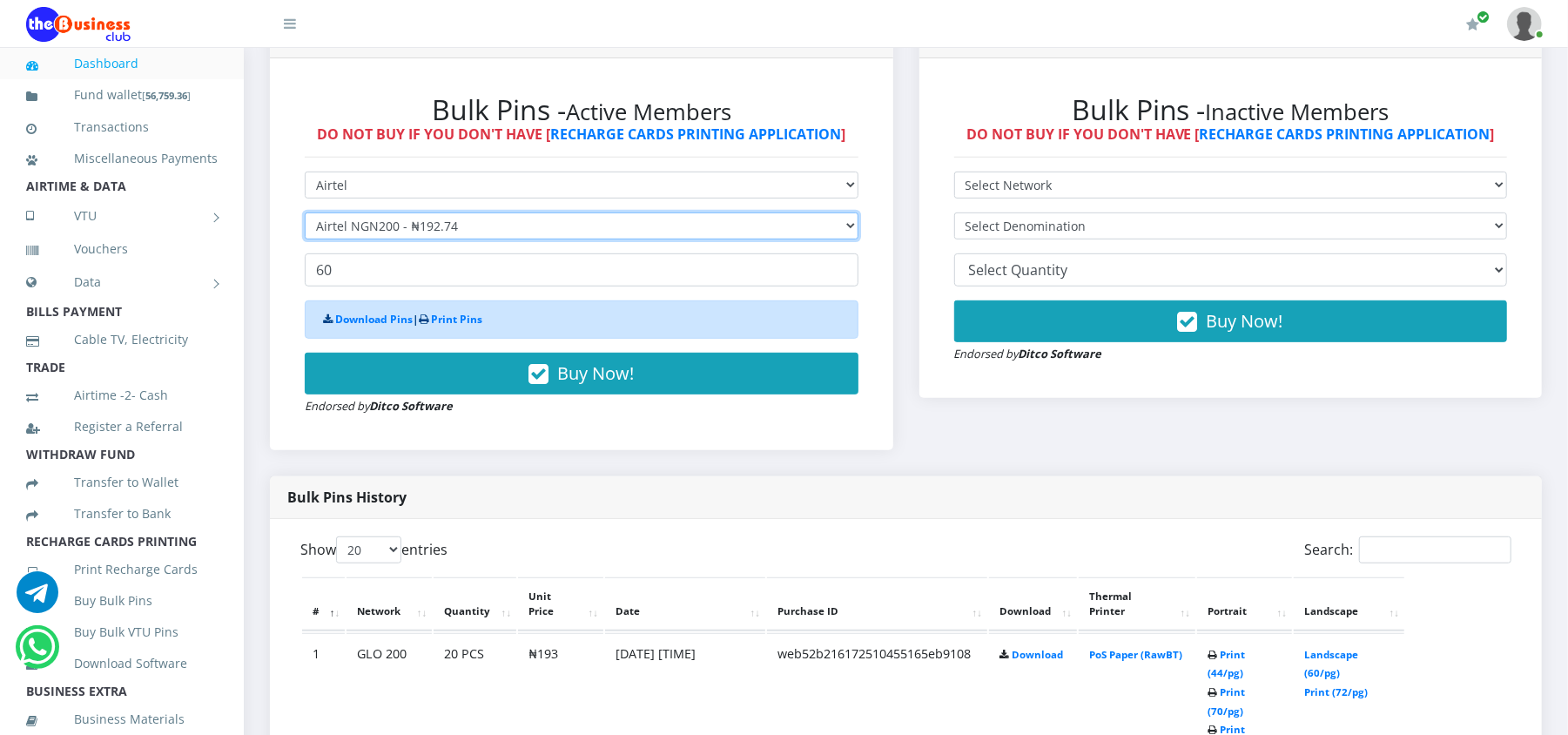 click on "Select Denomination Airtel NGN100 - ₦96.37 Airtel NGN200 - ₦192.74 Airtel NGN500 - ₦481.85 Airtel NGN1000 - ₦963.70" at bounding box center [582, 226] 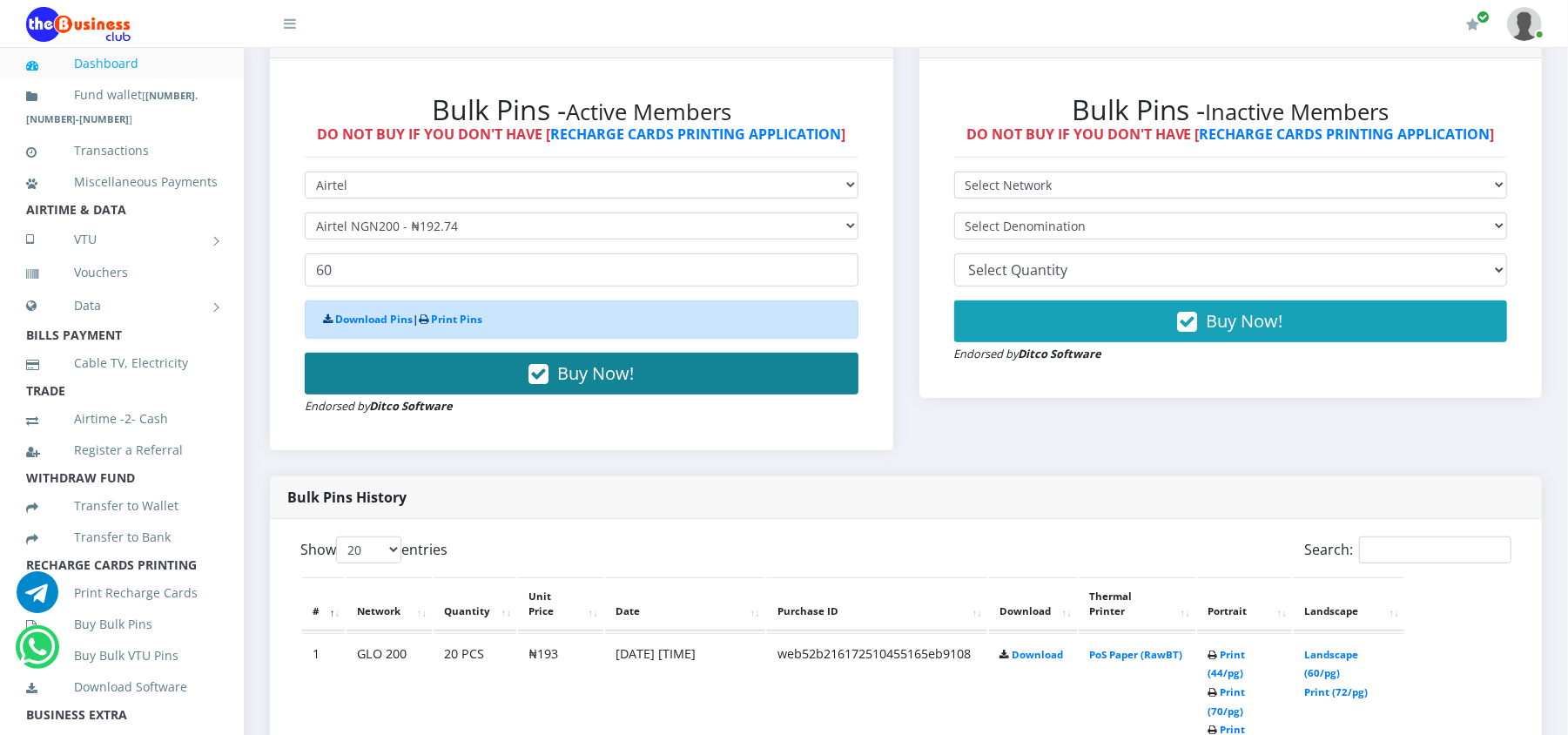 click on "Buy Now!" at bounding box center (582, 374) 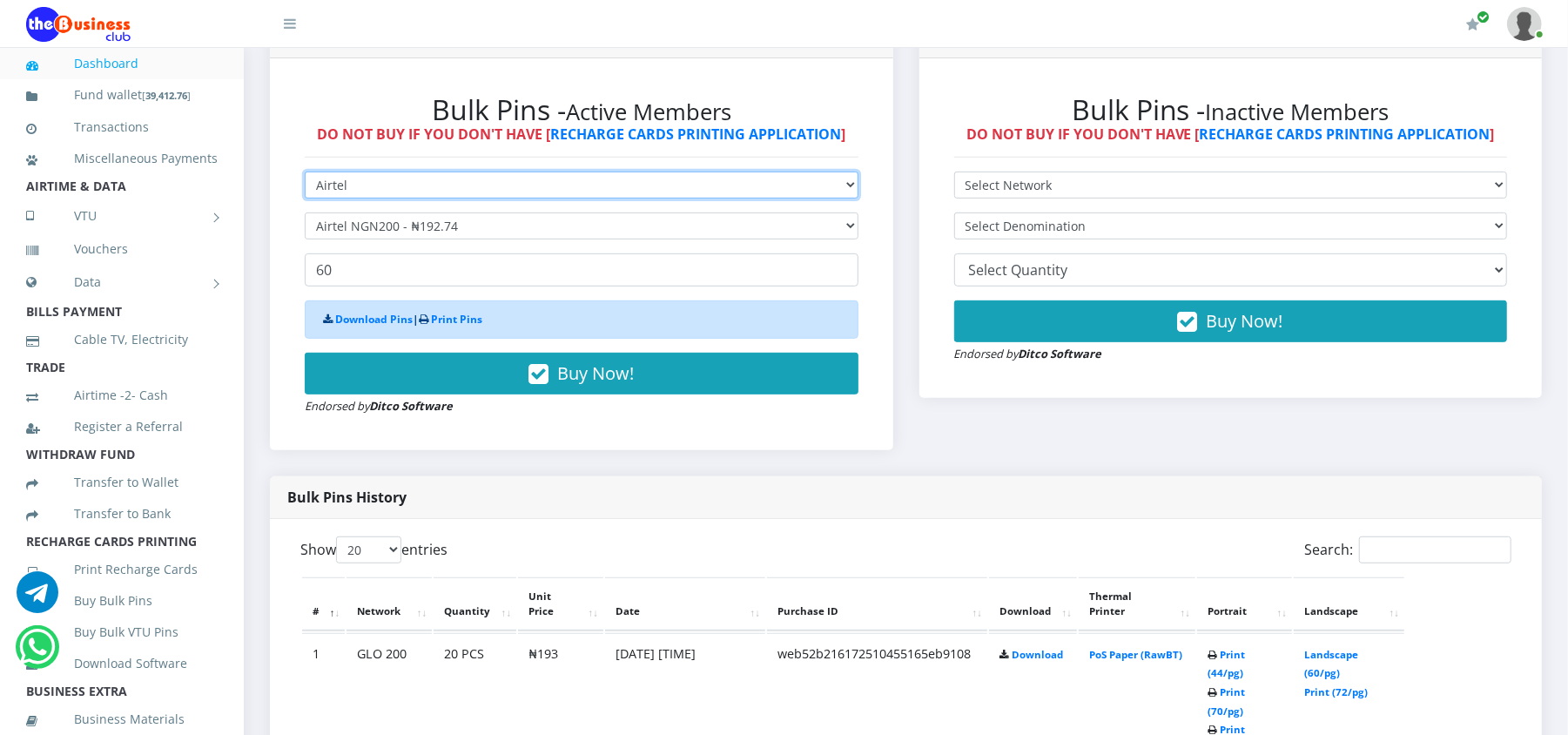 click on "Select Network
MTN
Globacom
9Mobile
Airtel" at bounding box center [582, 185] 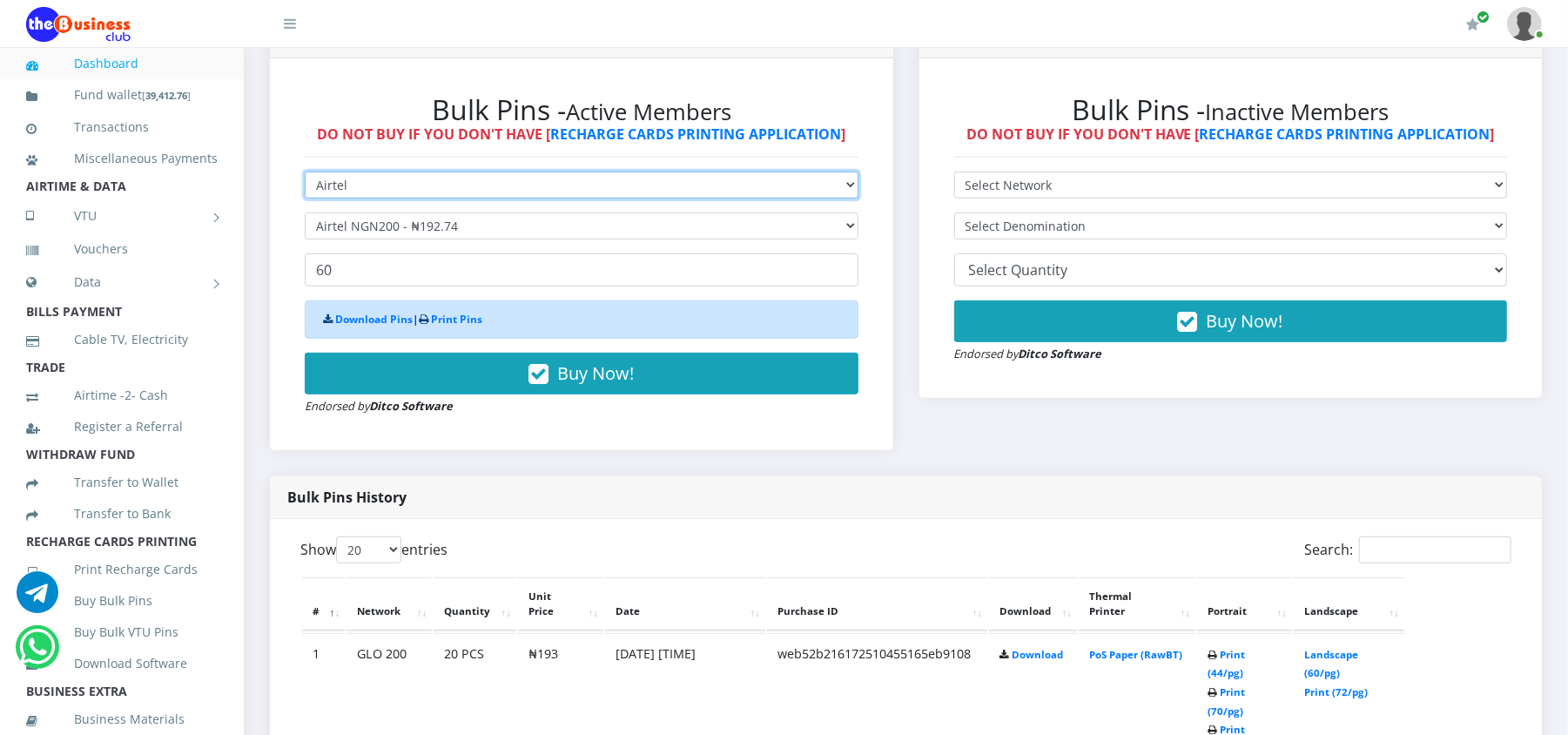select on "Glo" 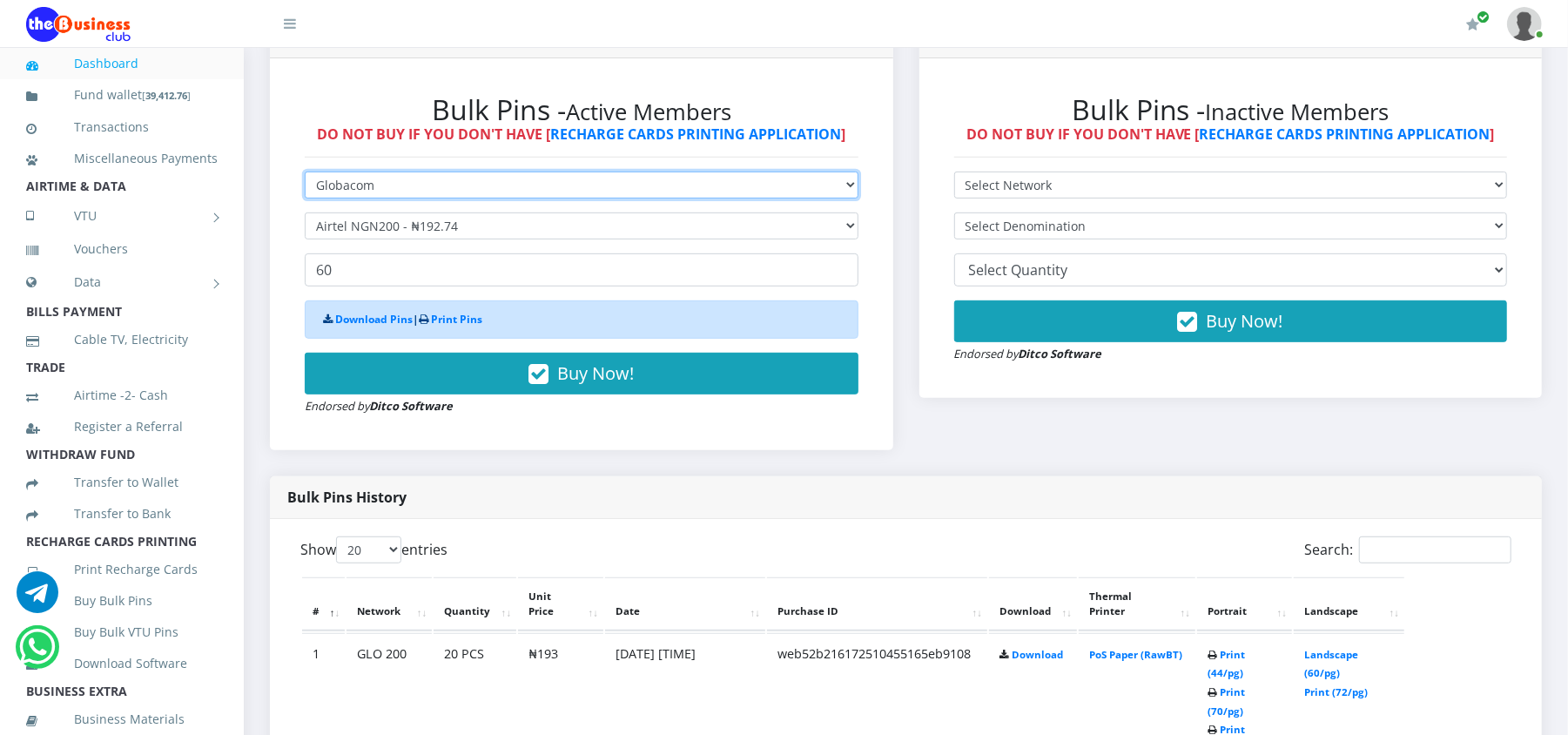 click on "Select Network
MTN
Globacom
9Mobile
Airtel" at bounding box center (582, 185) 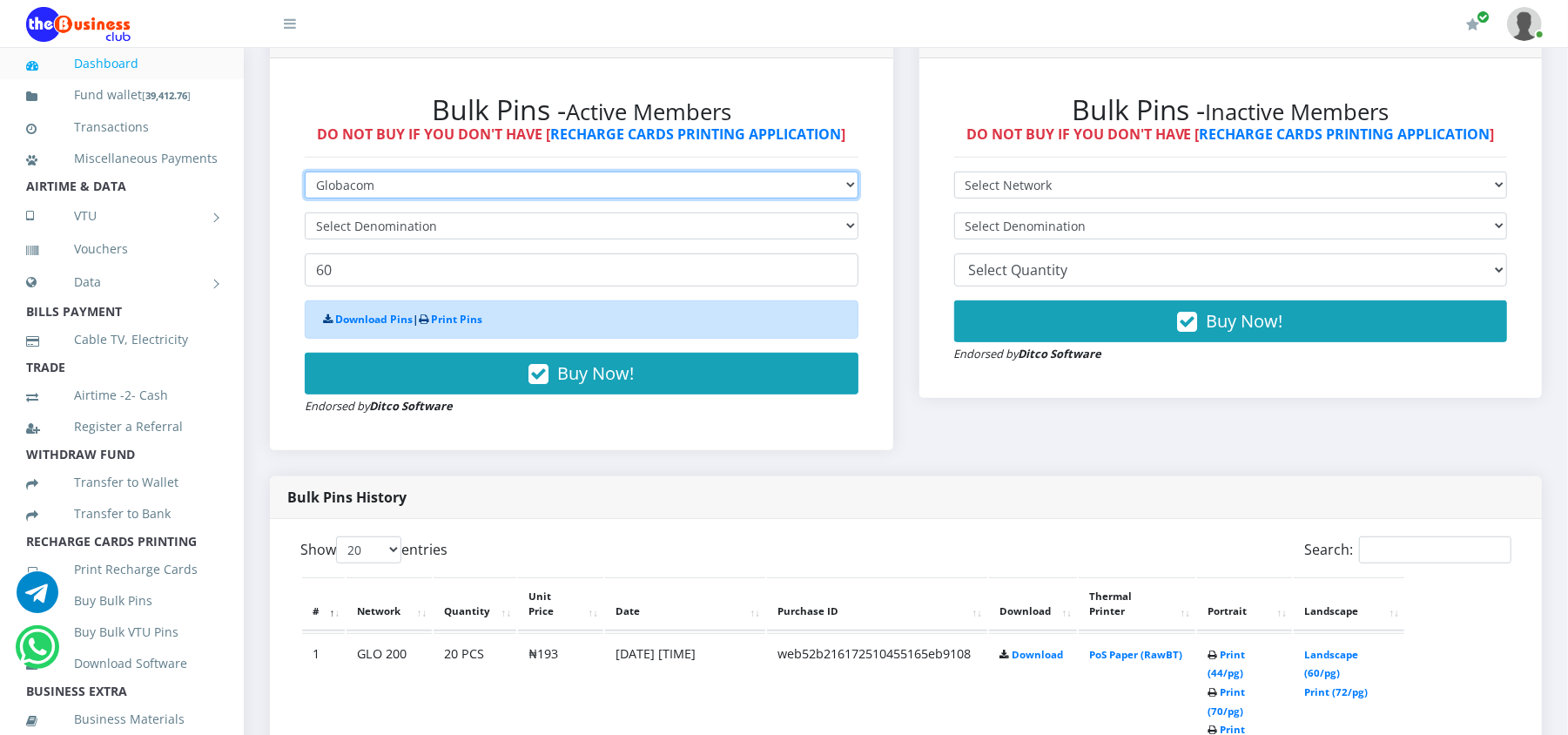 type 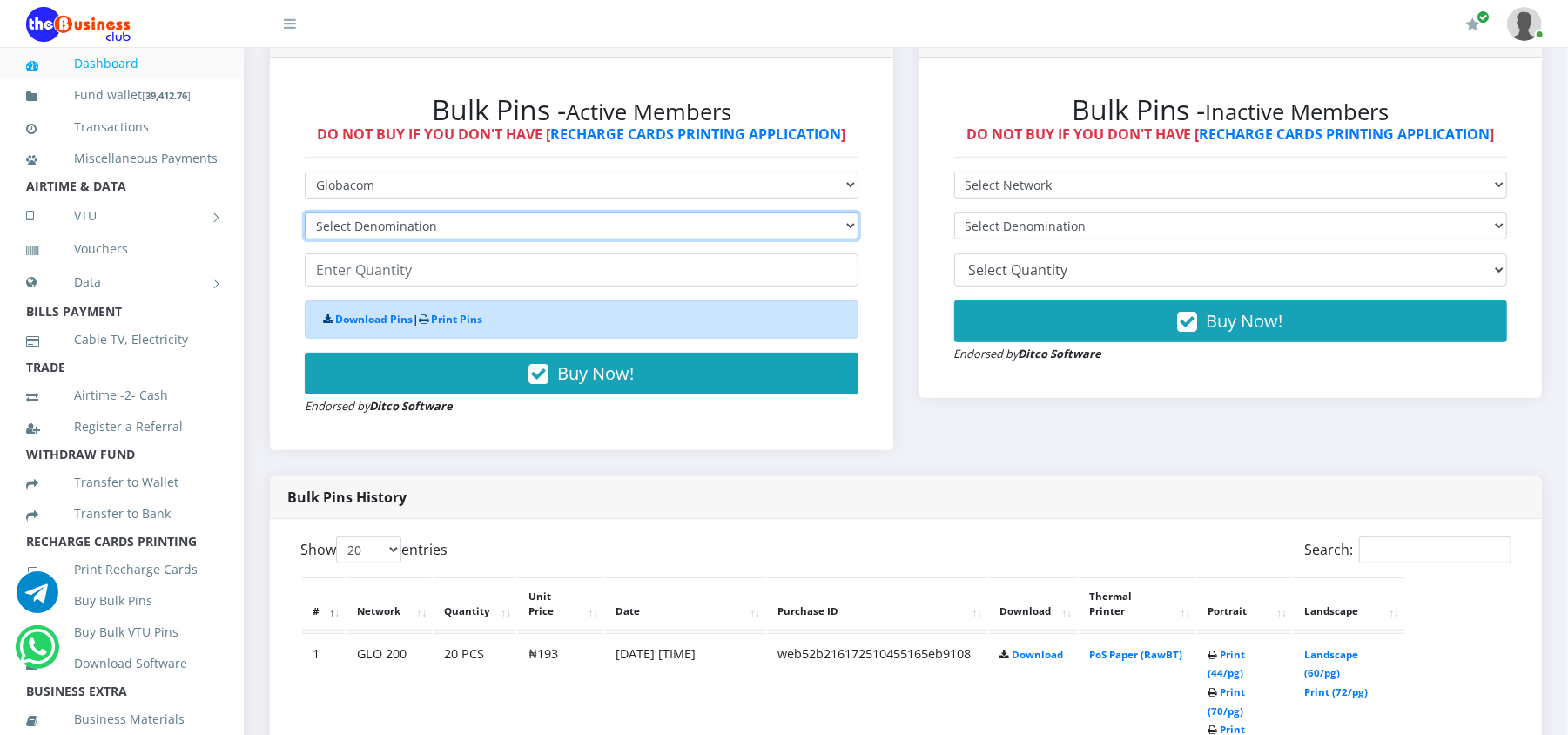 click on "Select Denomination Glo NGN100 - ₦96.50 Glo NGN200 - ₦193.00 Glo NGN500 - ₦482.50 Glo NGN1000 - ₦965.00" at bounding box center [582, 226] 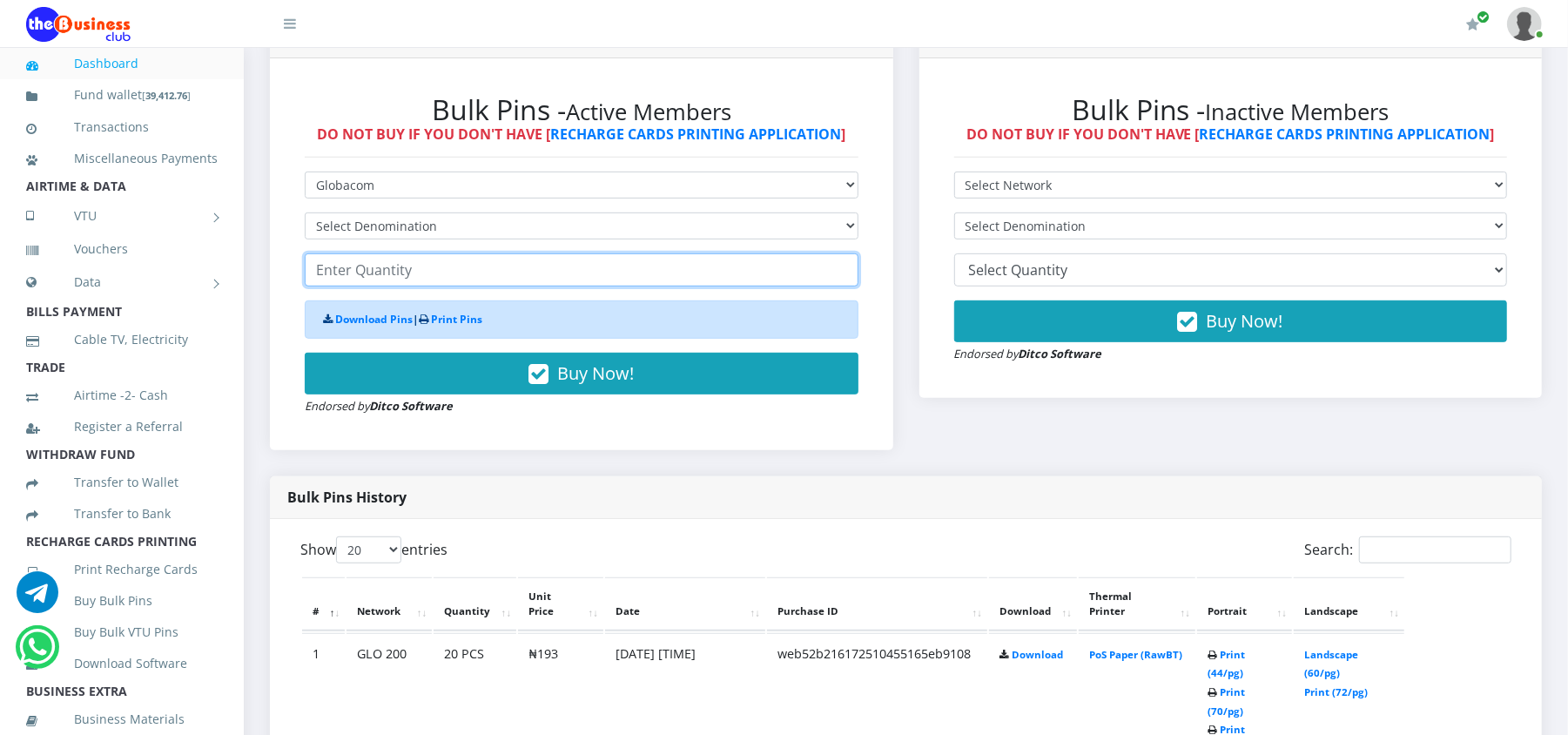 click at bounding box center (582, 270) 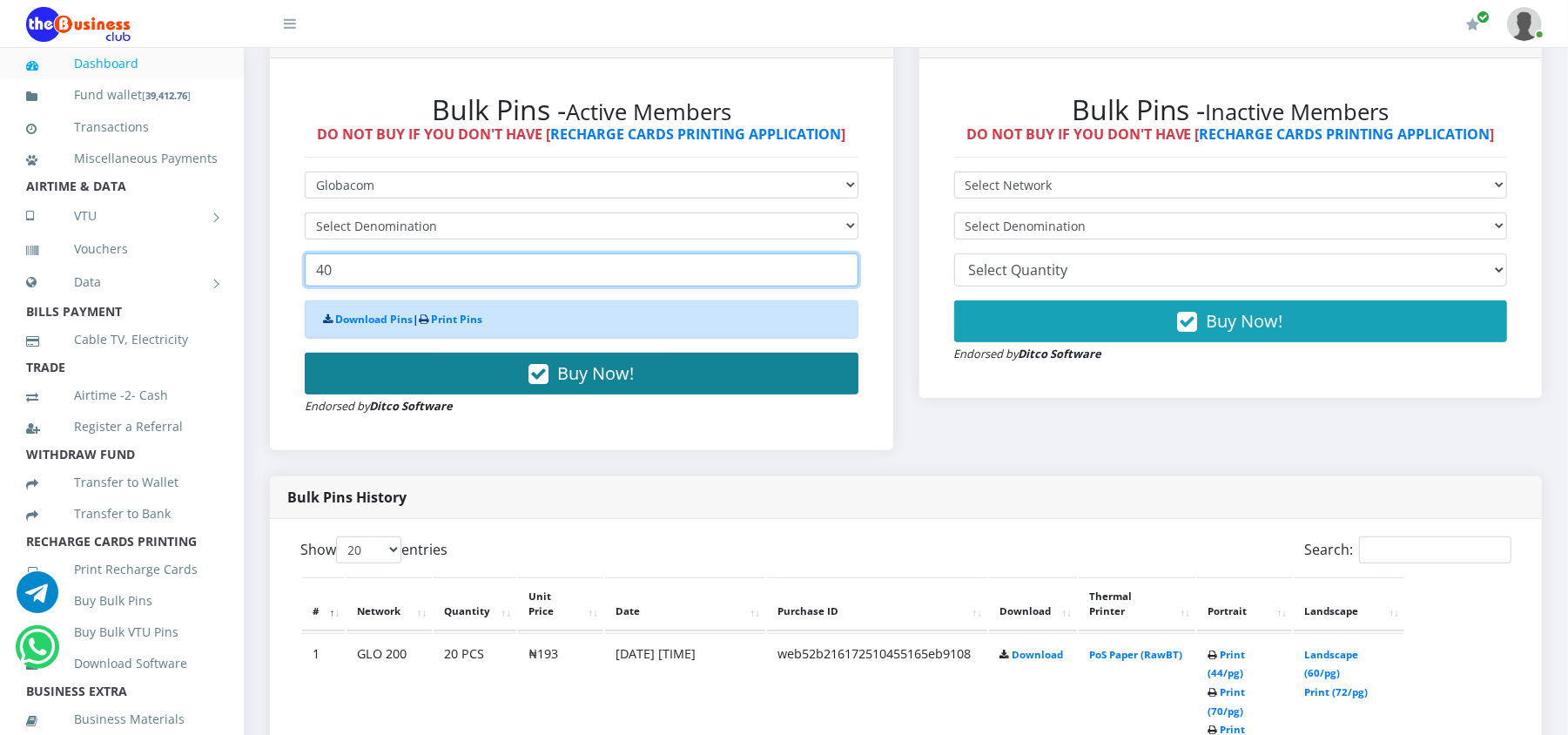 type on "40" 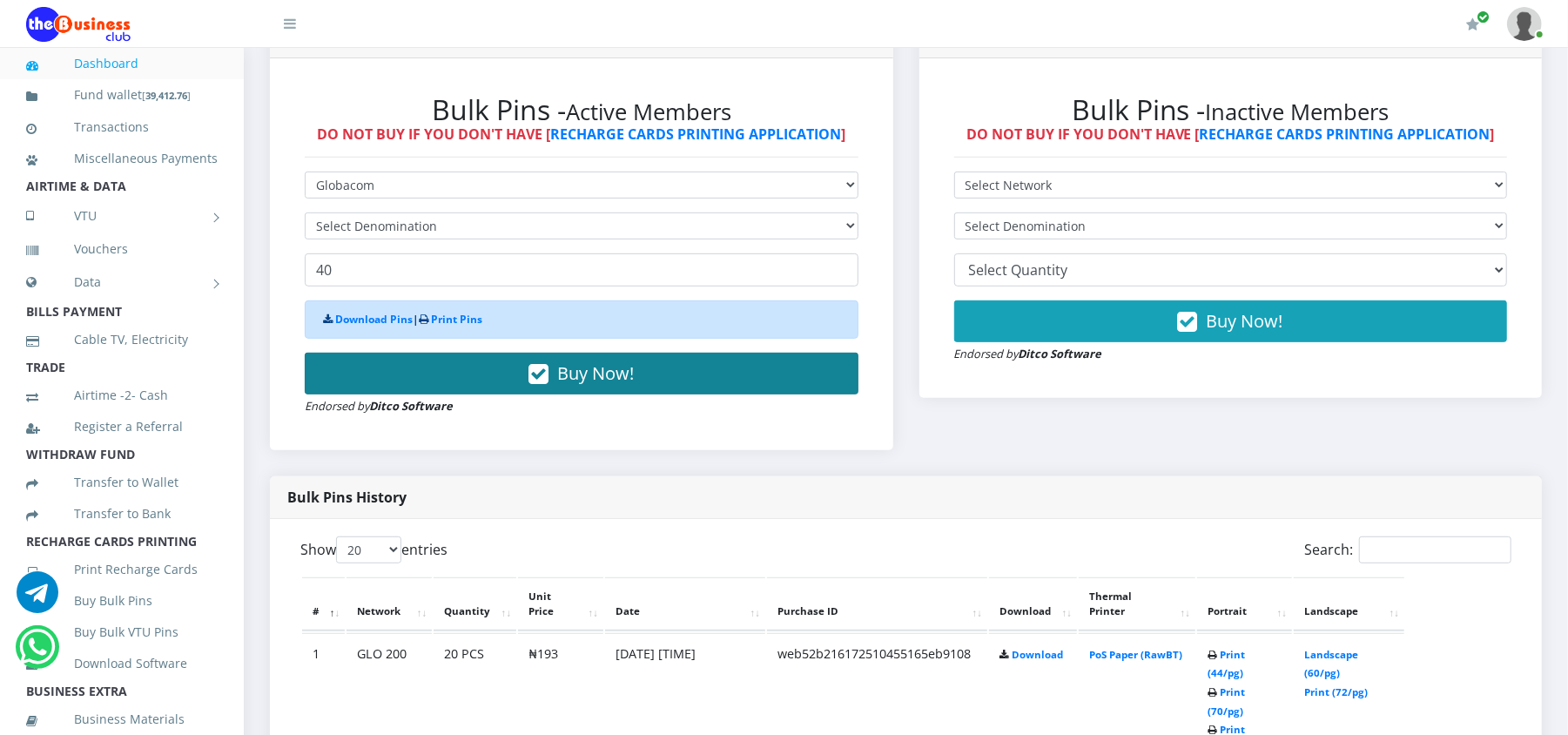 click on "Buy Now!" at bounding box center (582, 374) 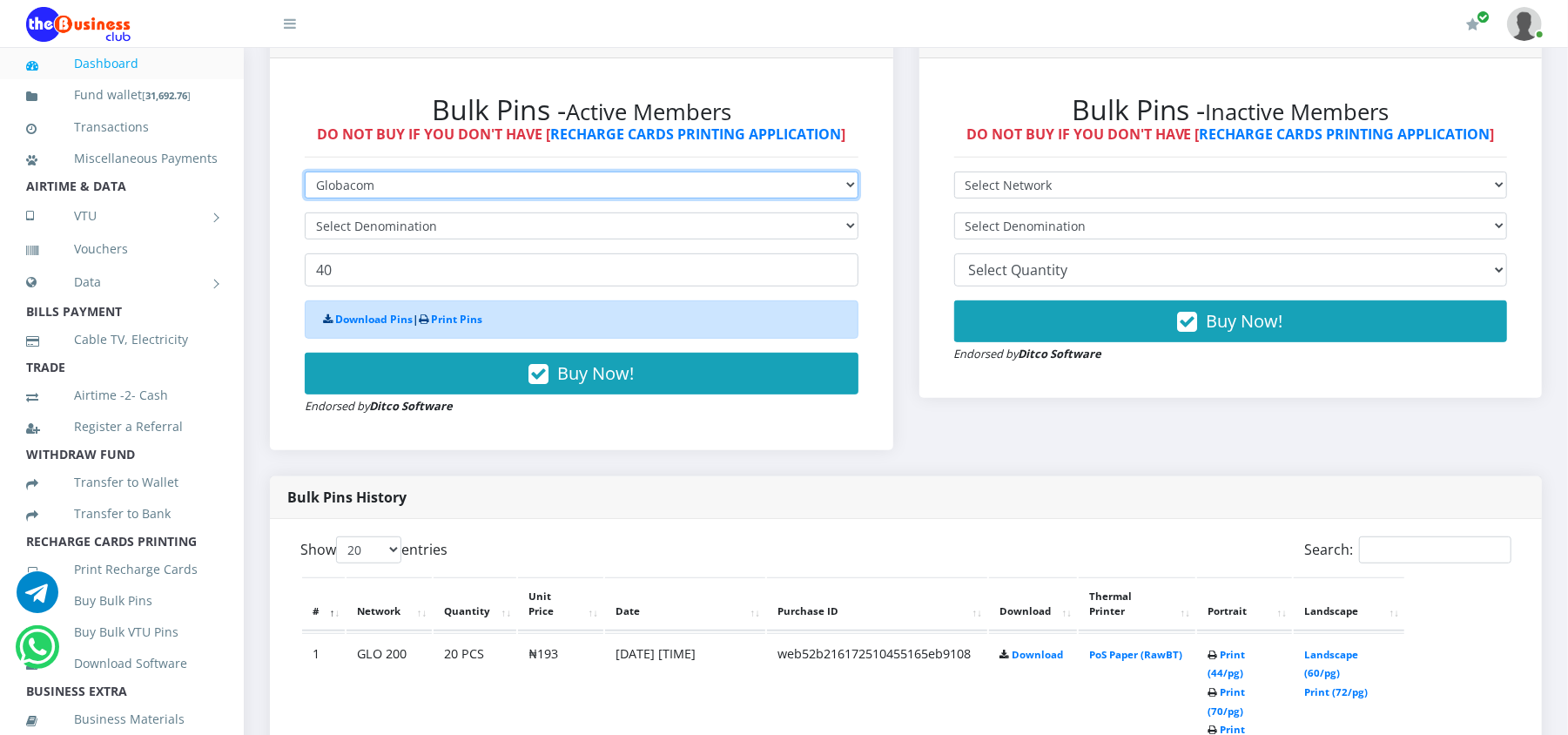 click on "Select Network
MTN
Globacom
9Mobile
Airtel" at bounding box center (582, 185) 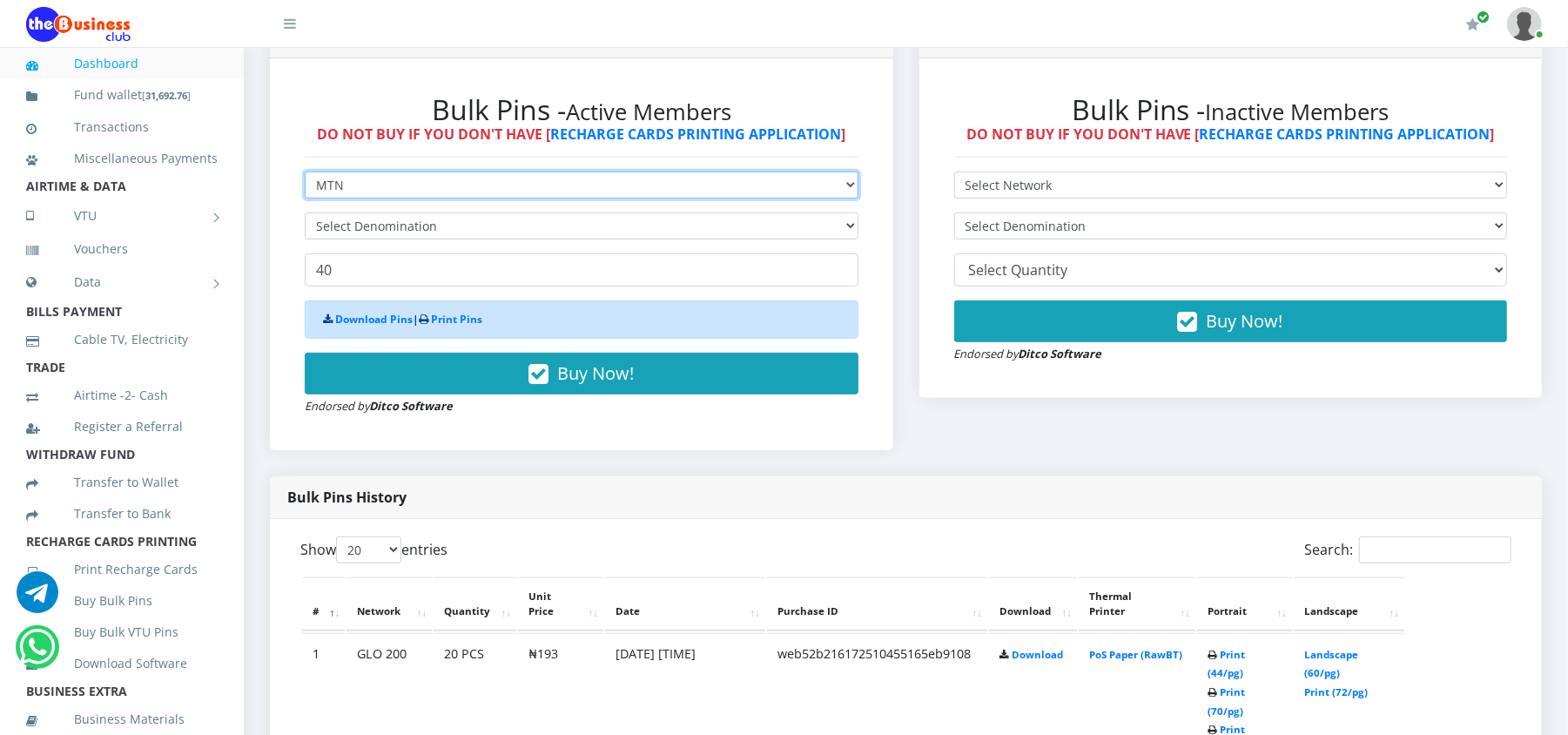 click on "Select Network
MTN
Globacom
9Mobile
Airtel" at bounding box center [582, 185] 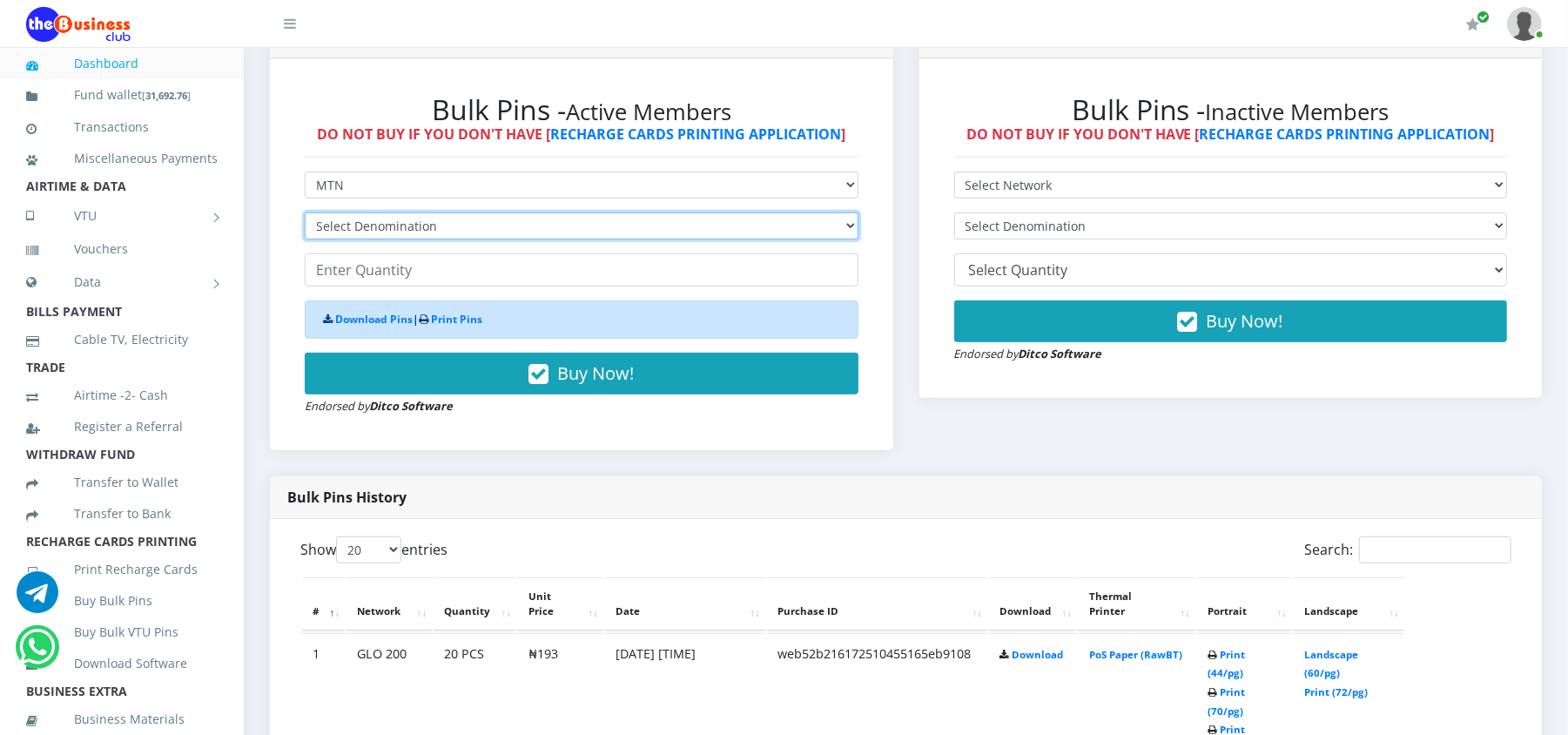 click on "Select Denomination MTN NGN100 - ₦96.98 MTN NGN200 - ₦193.96 MTN NGN400 - ₦387.92 MTN NGN500 - ₦484.90 MTN NGN1000 - ₦969.80 MTN NGN1500 - ₦1,454.70" at bounding box center (582, 226) 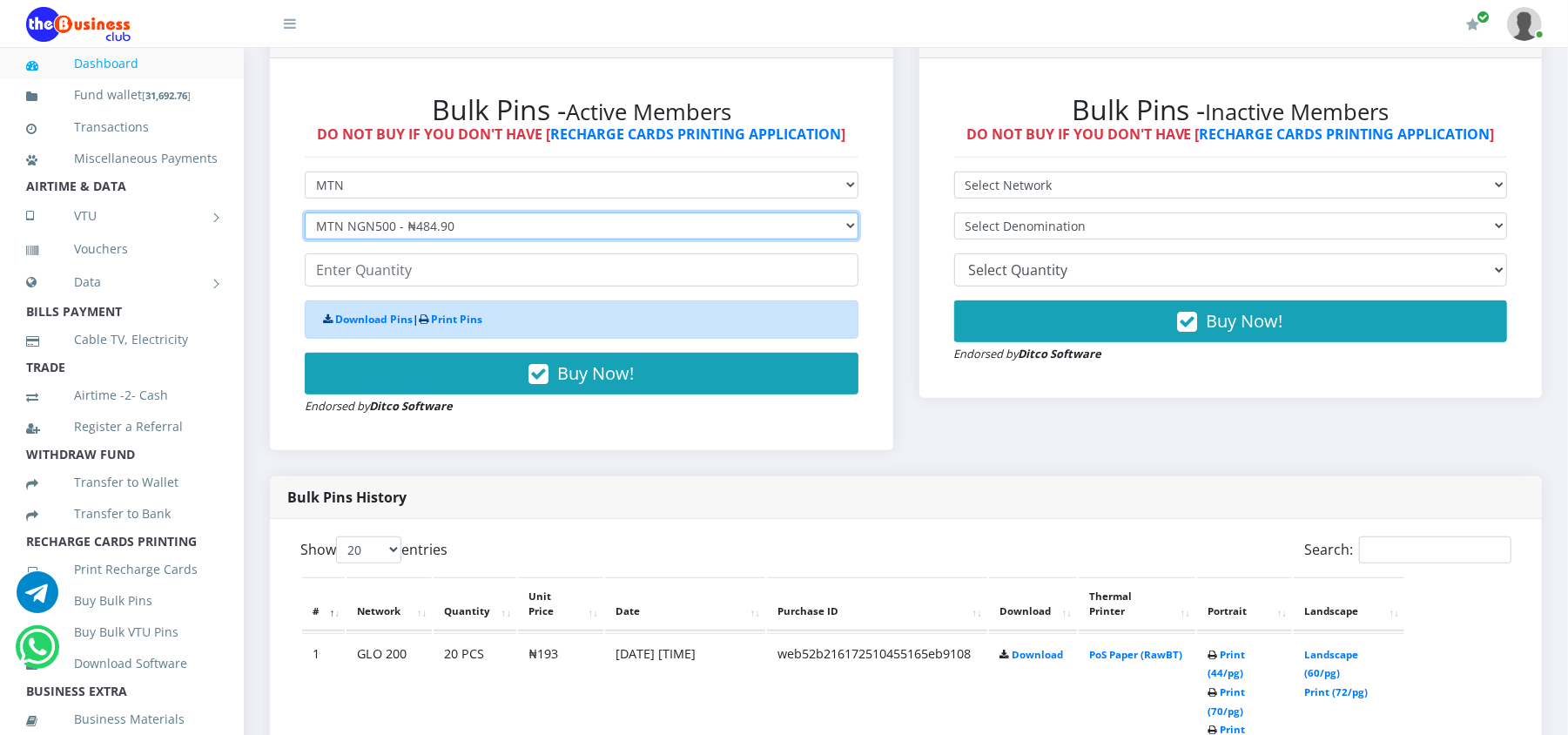 click on "Select Denomination MTN NGN100 - ₦96.98 MTN NGN200 - ₦193.96 MTN NGN400 - ₦387.92 MTN NGN500 - ₦484.90 MTN NGN1000 - ₦969.80 MTN NGN1500 - ₦1,454.70" at bounding box center (582, 226) 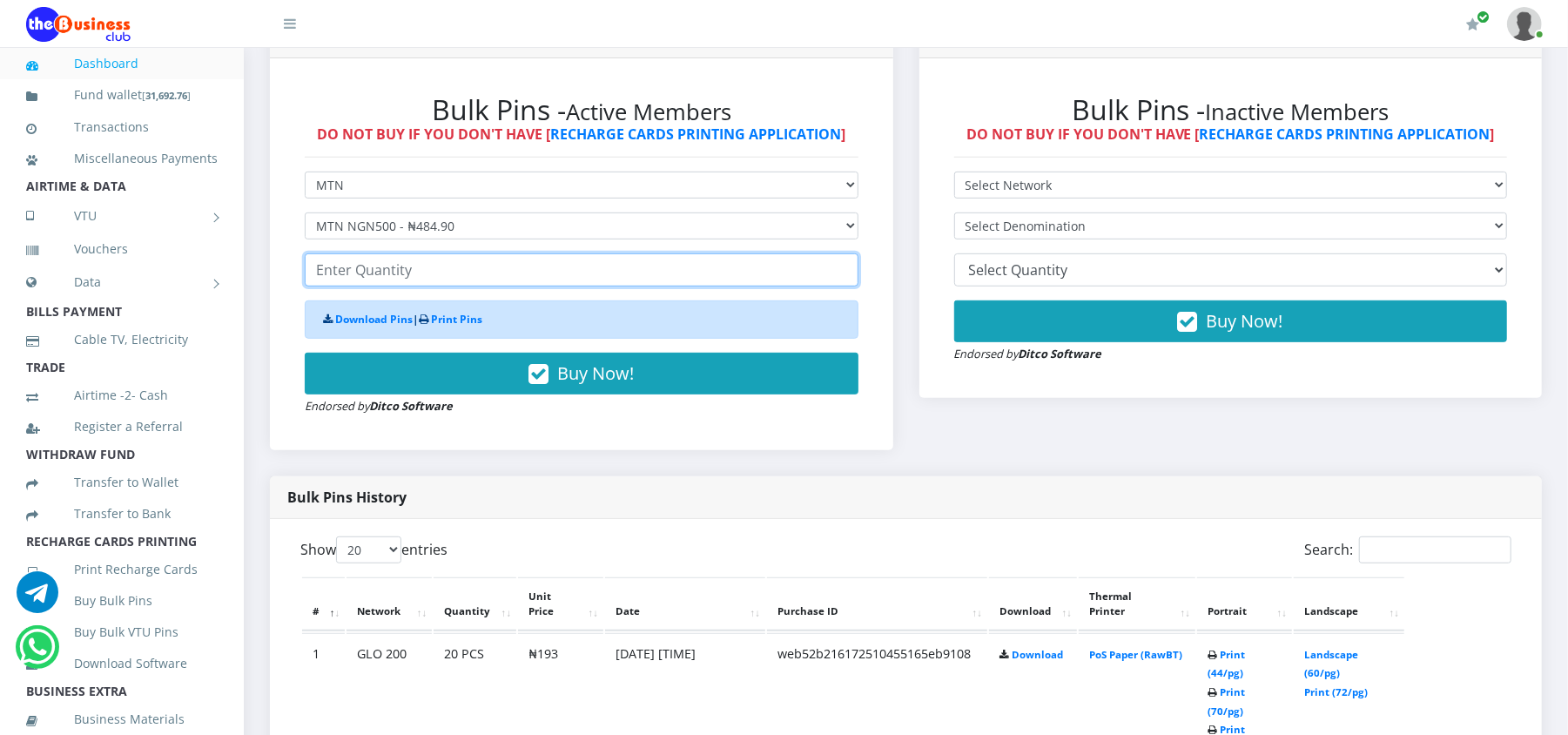 click at bounding box center (582, 270) 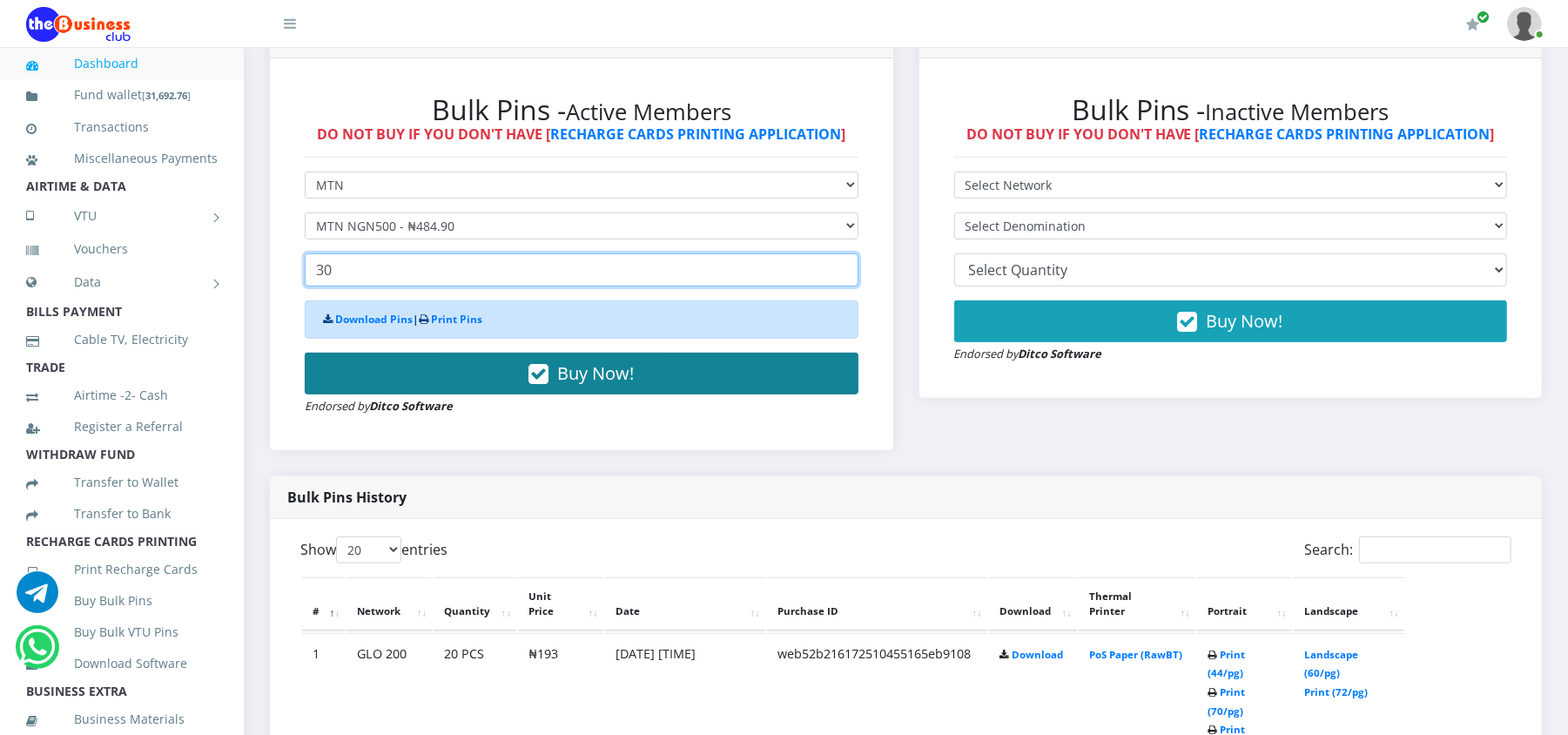 type on "30" 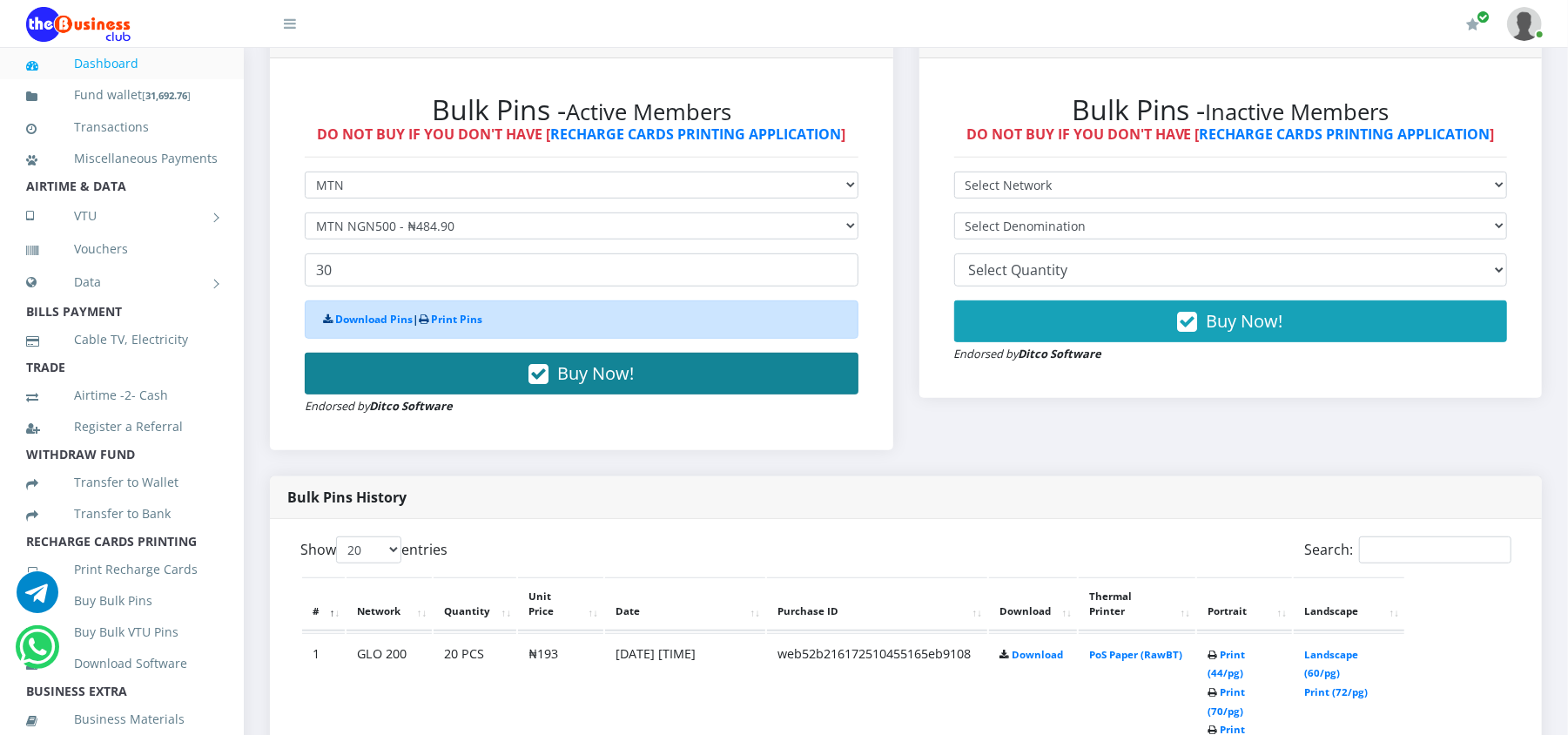click on "Buy Now!" at bounding box center [582, 374] 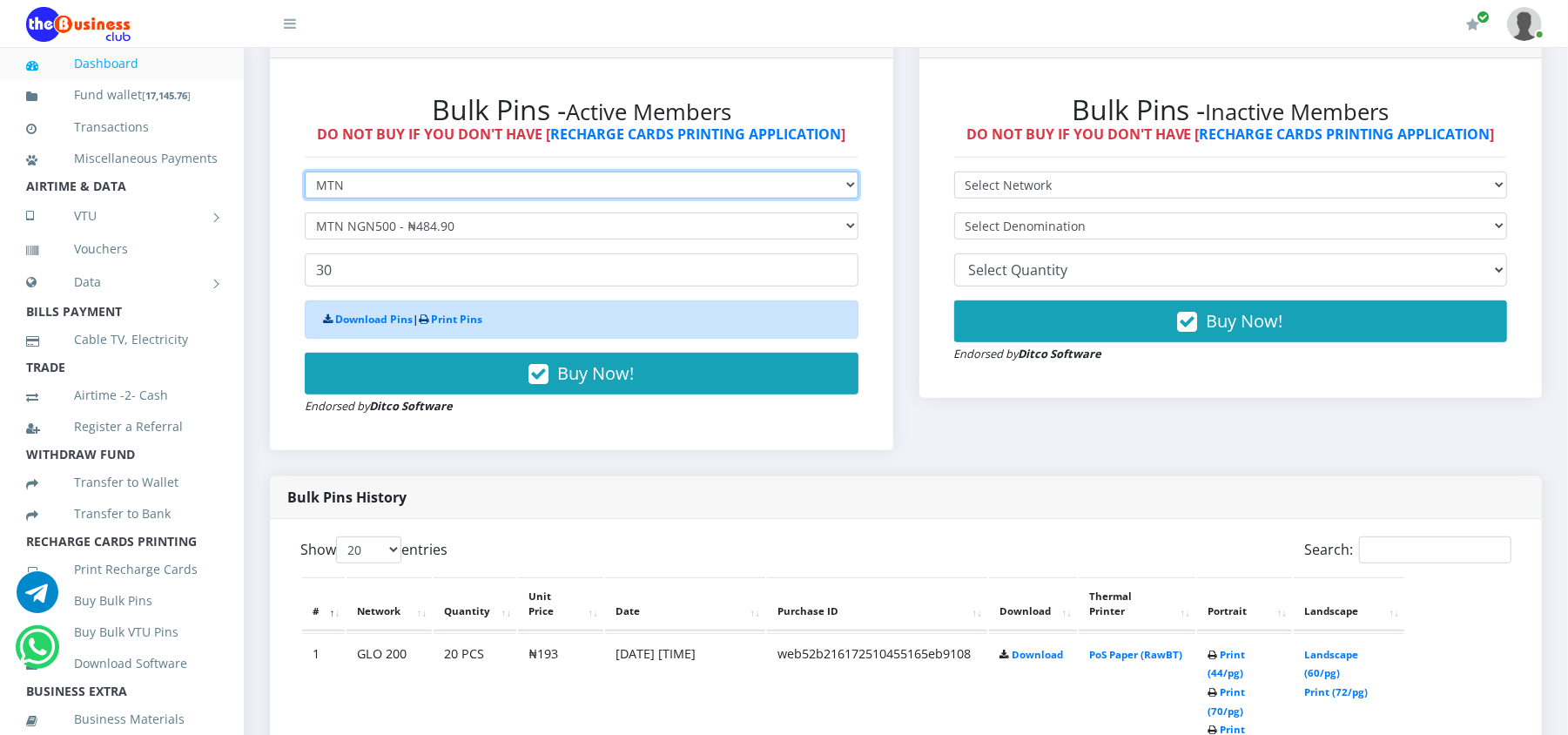 click on "Select Network
MTN
Globacom
9Mobile
Airtel" at bounding box center [582, 185] 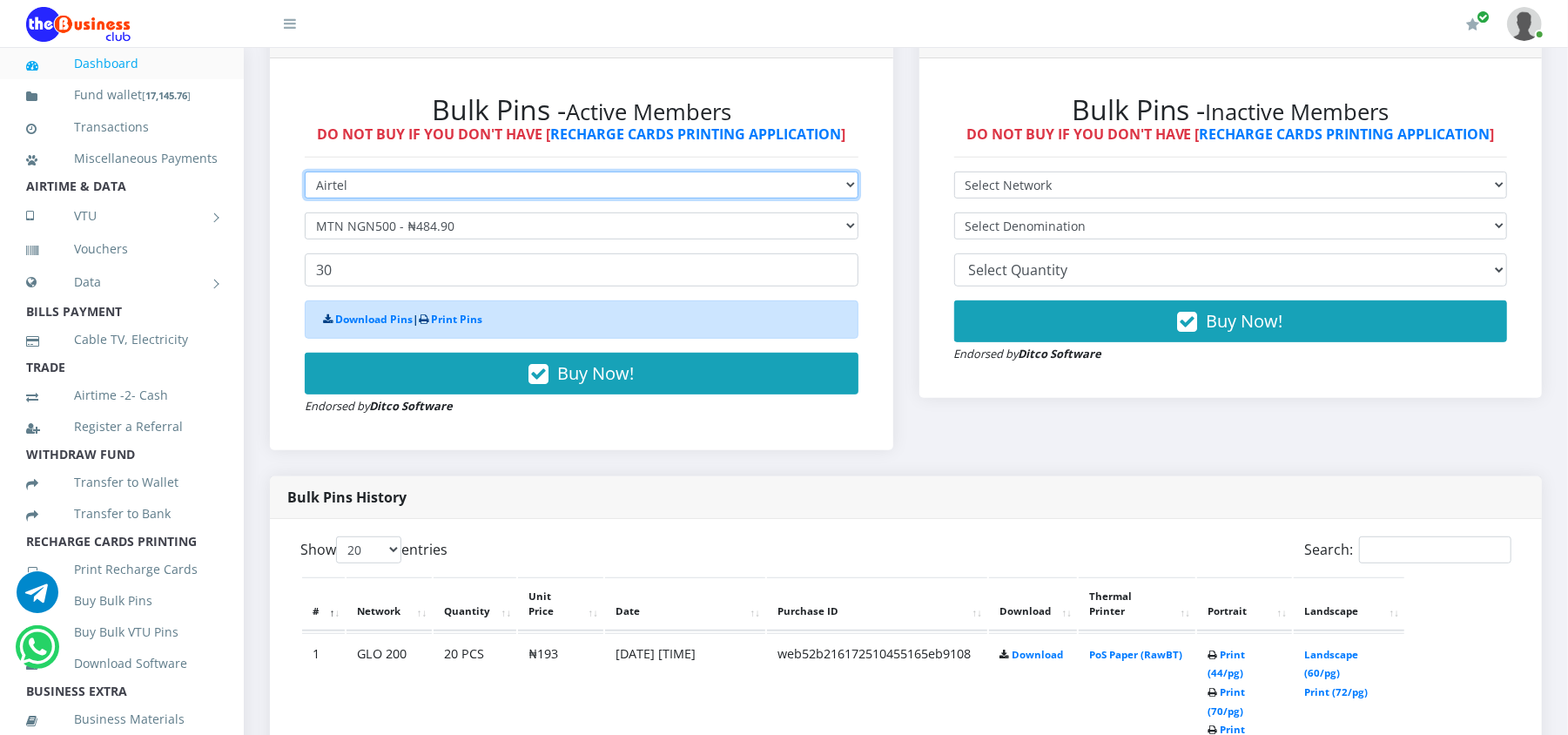click on "Select Network
MTN
Globacom
9Mobile
Airtel" at bounding box center [582, 185] 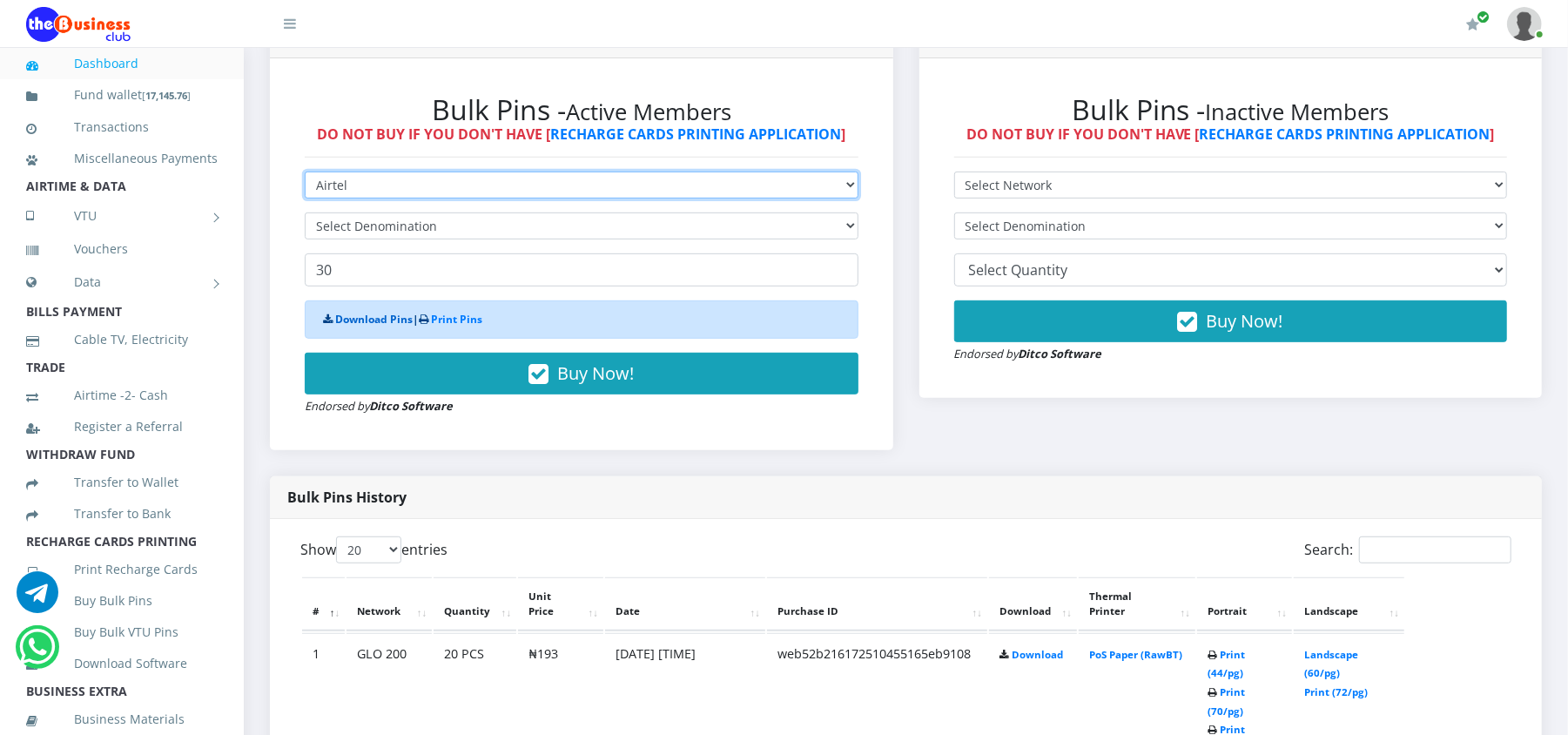 type 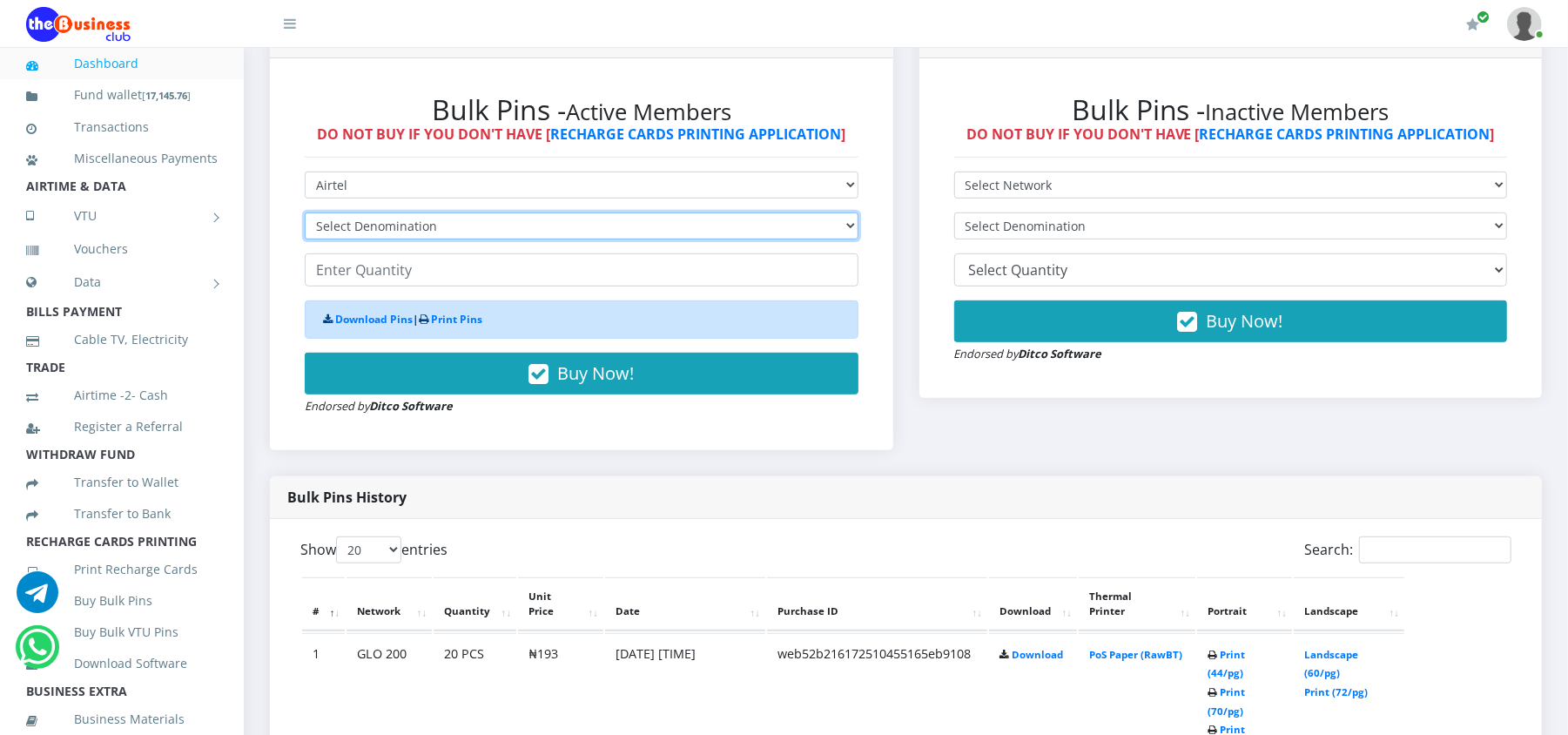 click on "Select Denomination Airtel NGN100 - ₦96.37 Airtel NGN200 - ₦192.74 Airtel NGN500 - ₦481.85 Airtel NGN1000 - ₦963.70" at bounding box center [582, 226] 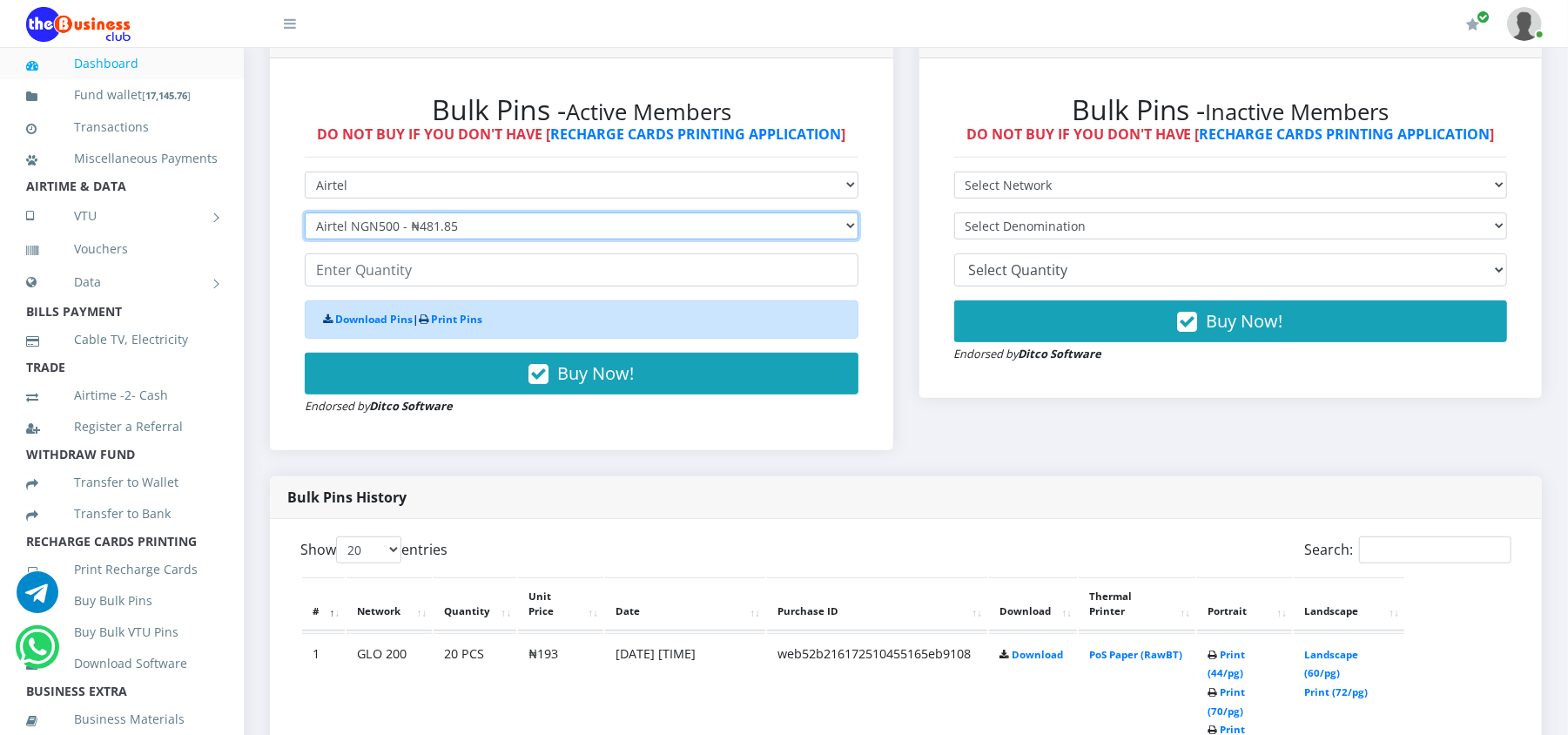 click on "Select Denomination Airtel NGN100 - ₦96.37 Airtel NGN200 - ₦192.74 Airtel NGN500 - ₦481.85 Airtel NGN1000 - ₦963.70" at bounding box center (582, 226) 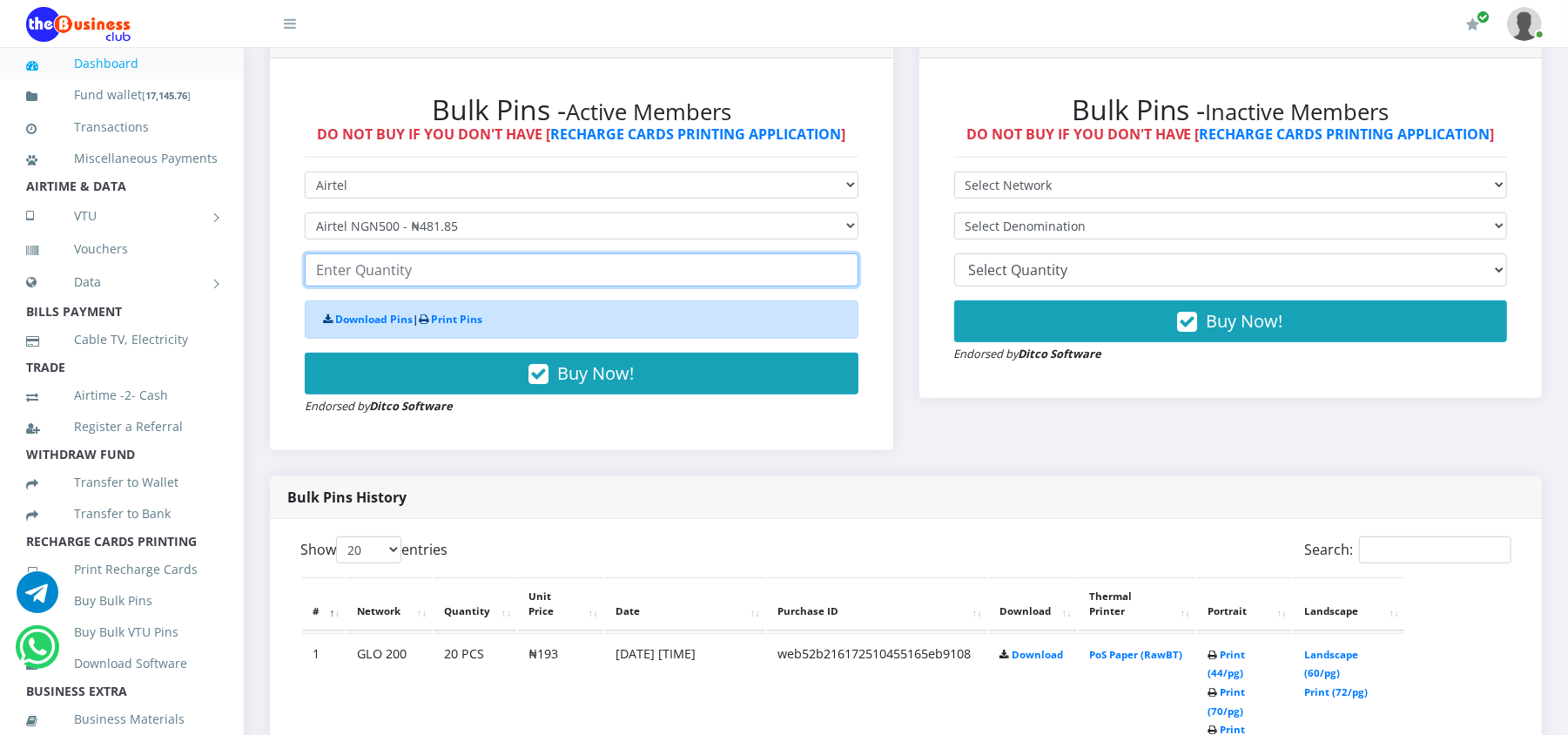 click at bounding box center (582, 270) 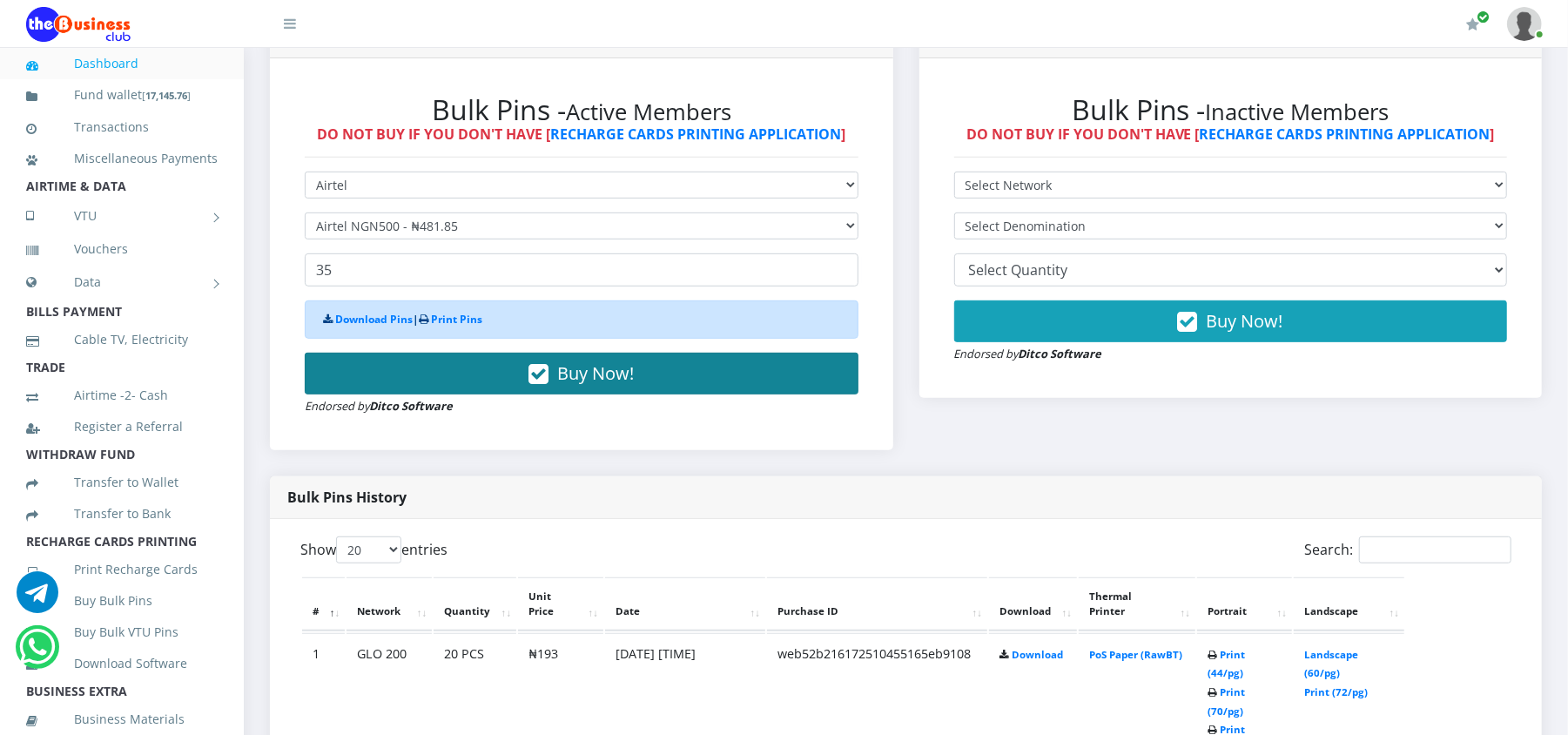click on "Buy Now!" at bounding box center (582, 374) 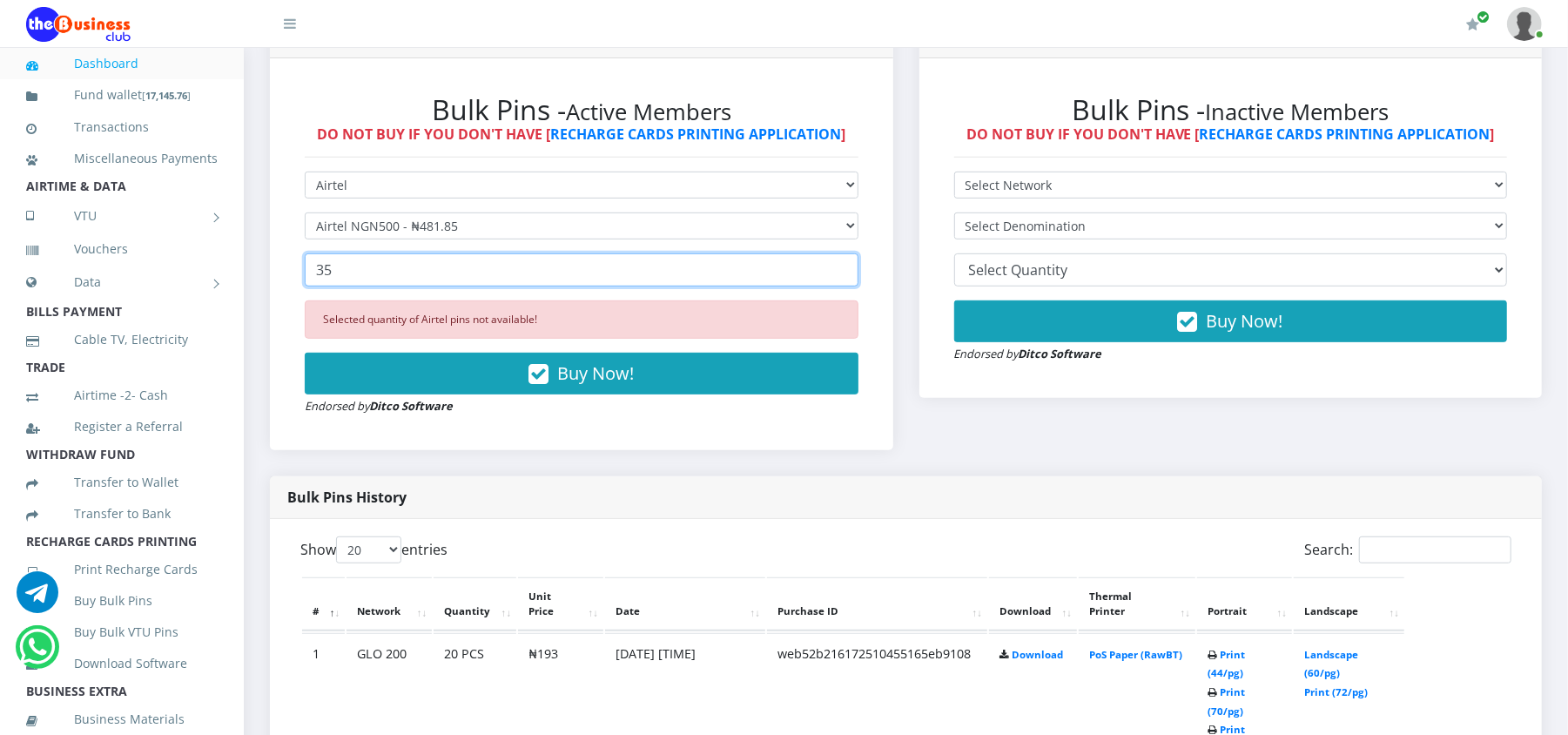 click on "35" at bounding box center [582, 270] 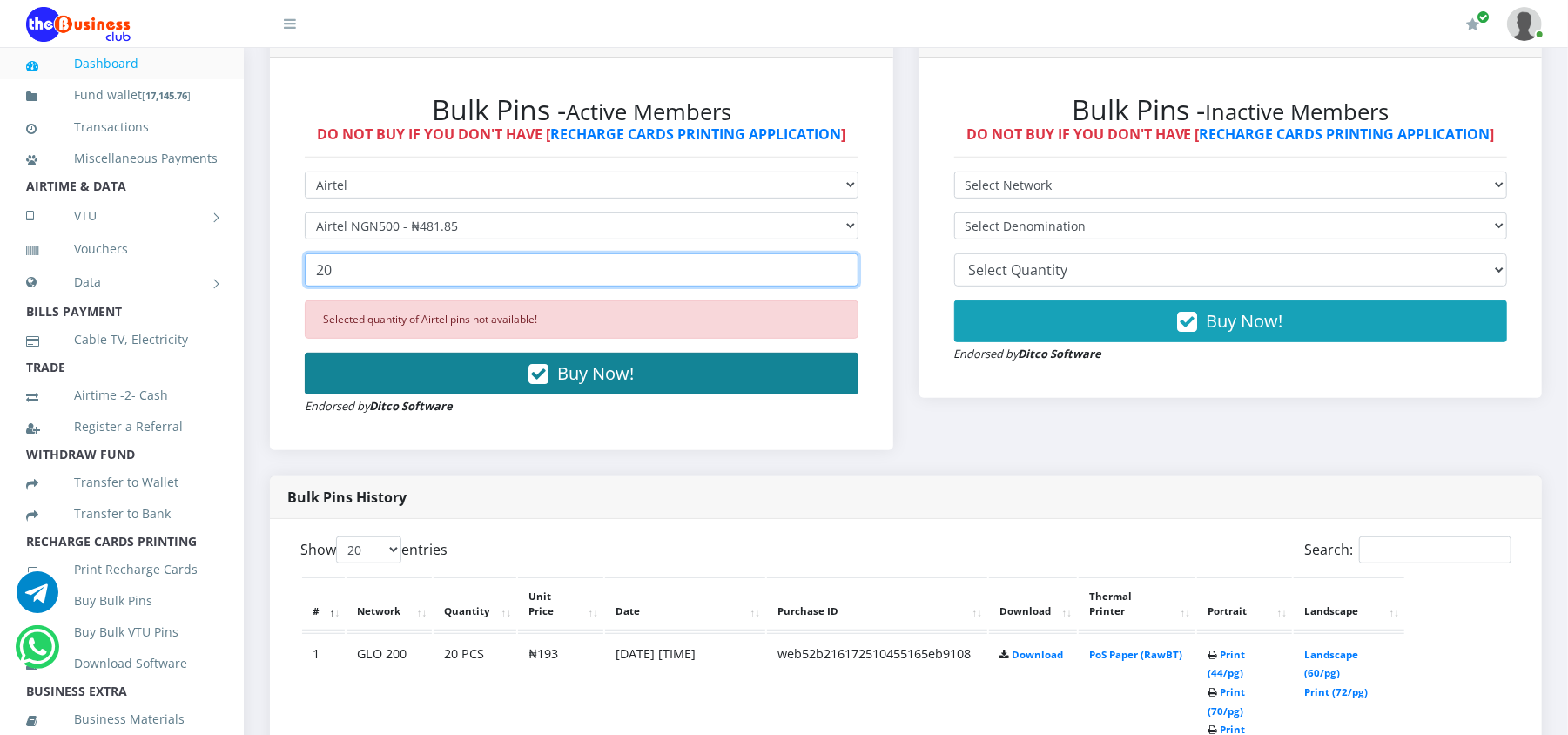 type on "20" 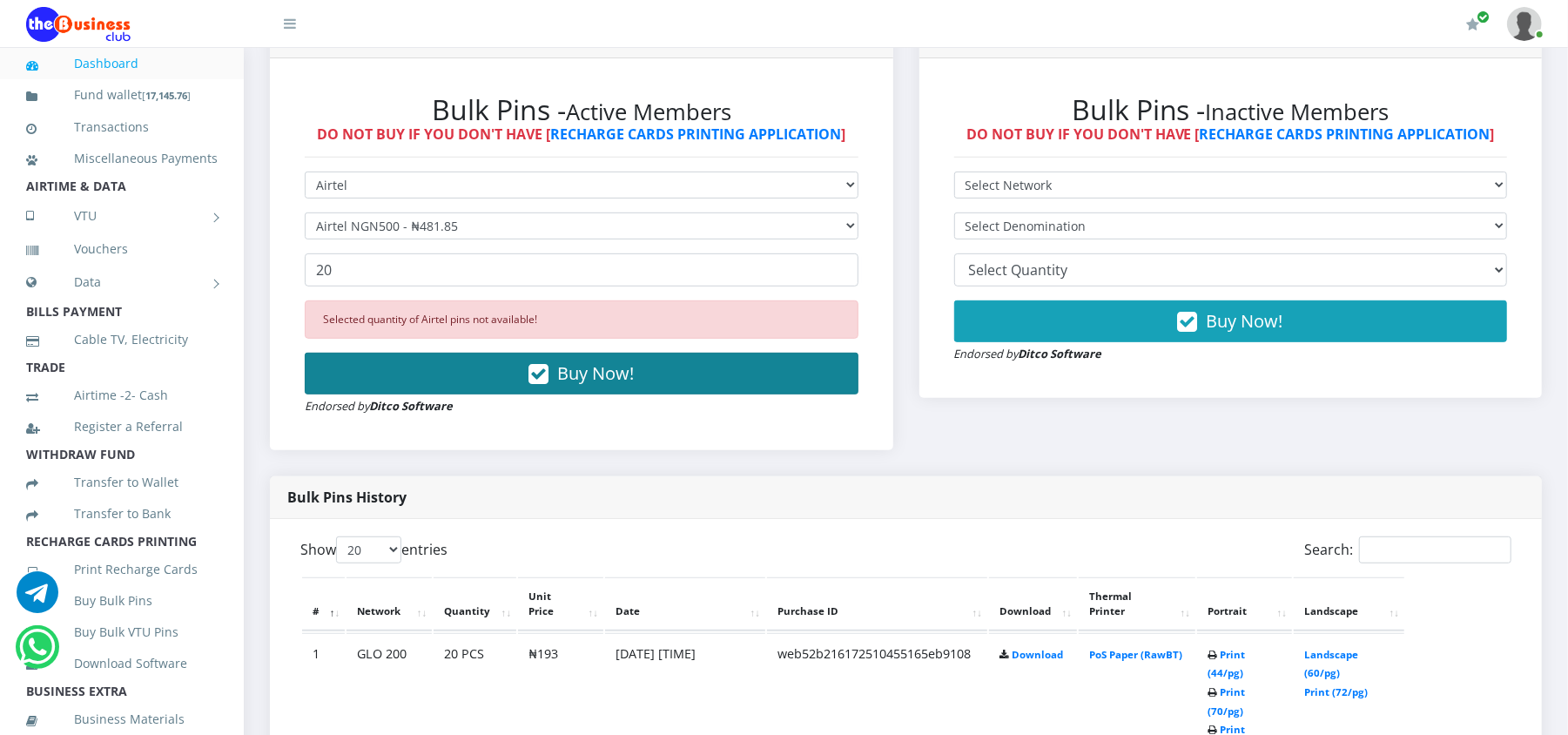 click on "Buy Now!" at bounding box center [582, 374] 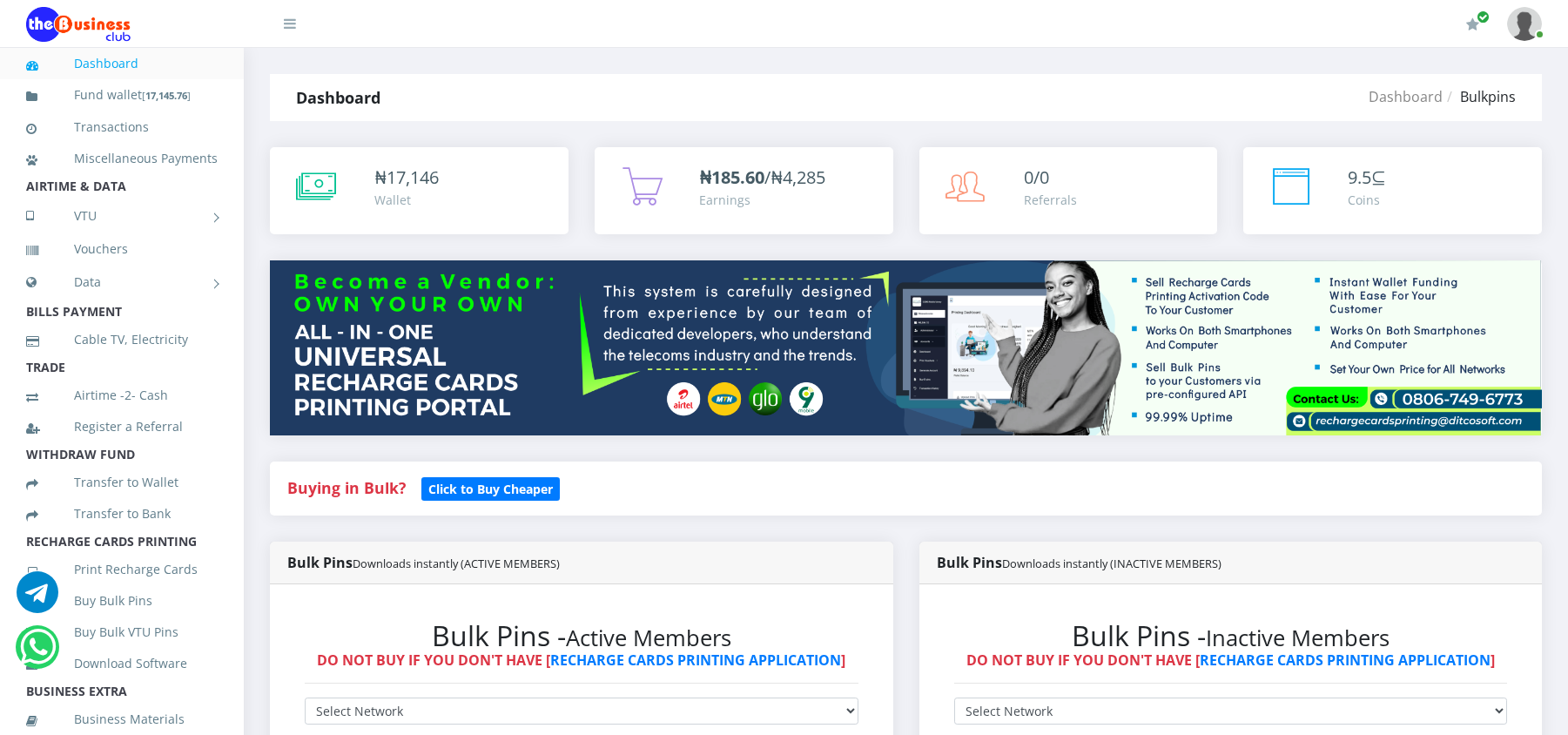scroll, scrollTop: 526, scrollLeft: 0, axis: vertical 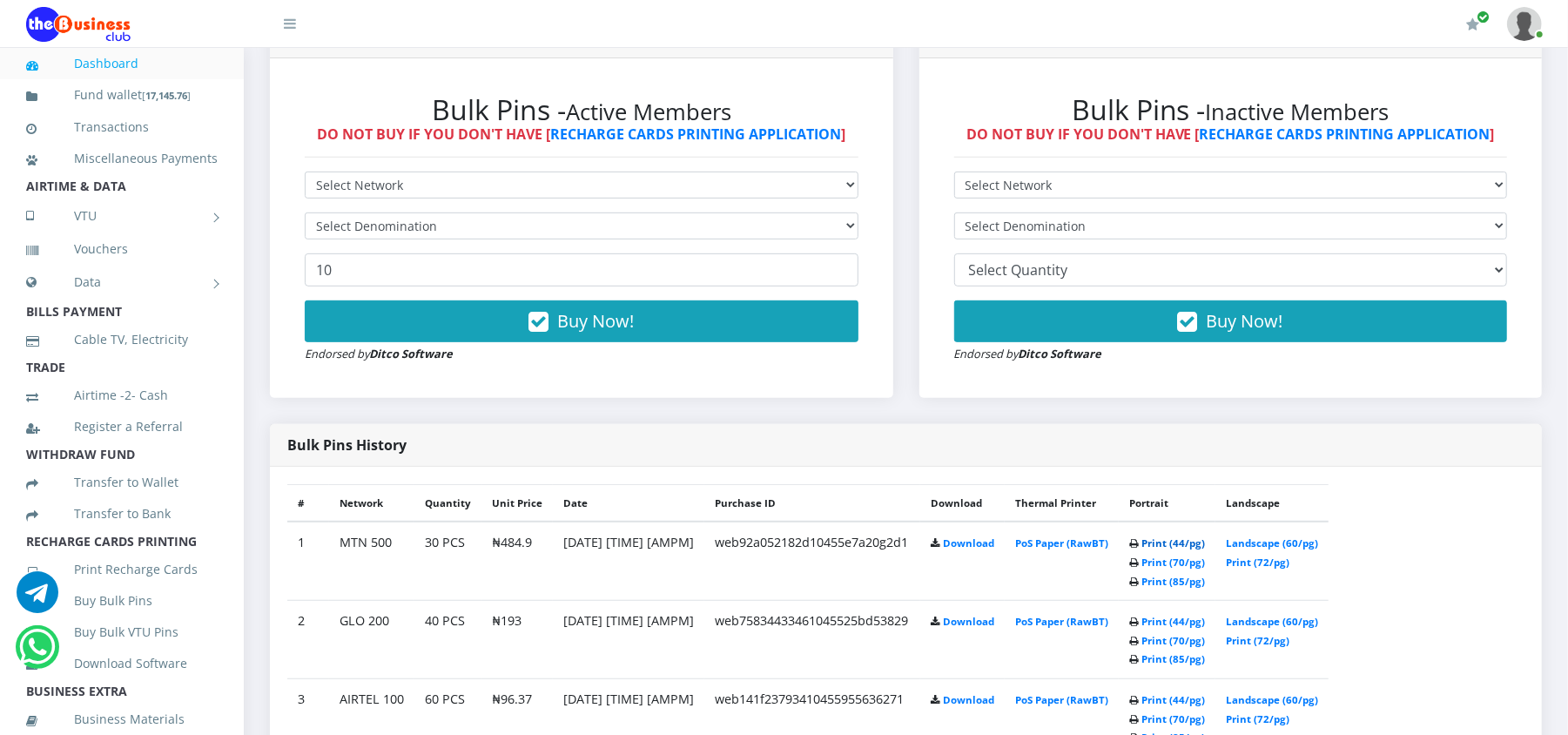 click on "Print (44/pg)" at bounding box center (1173, 543) 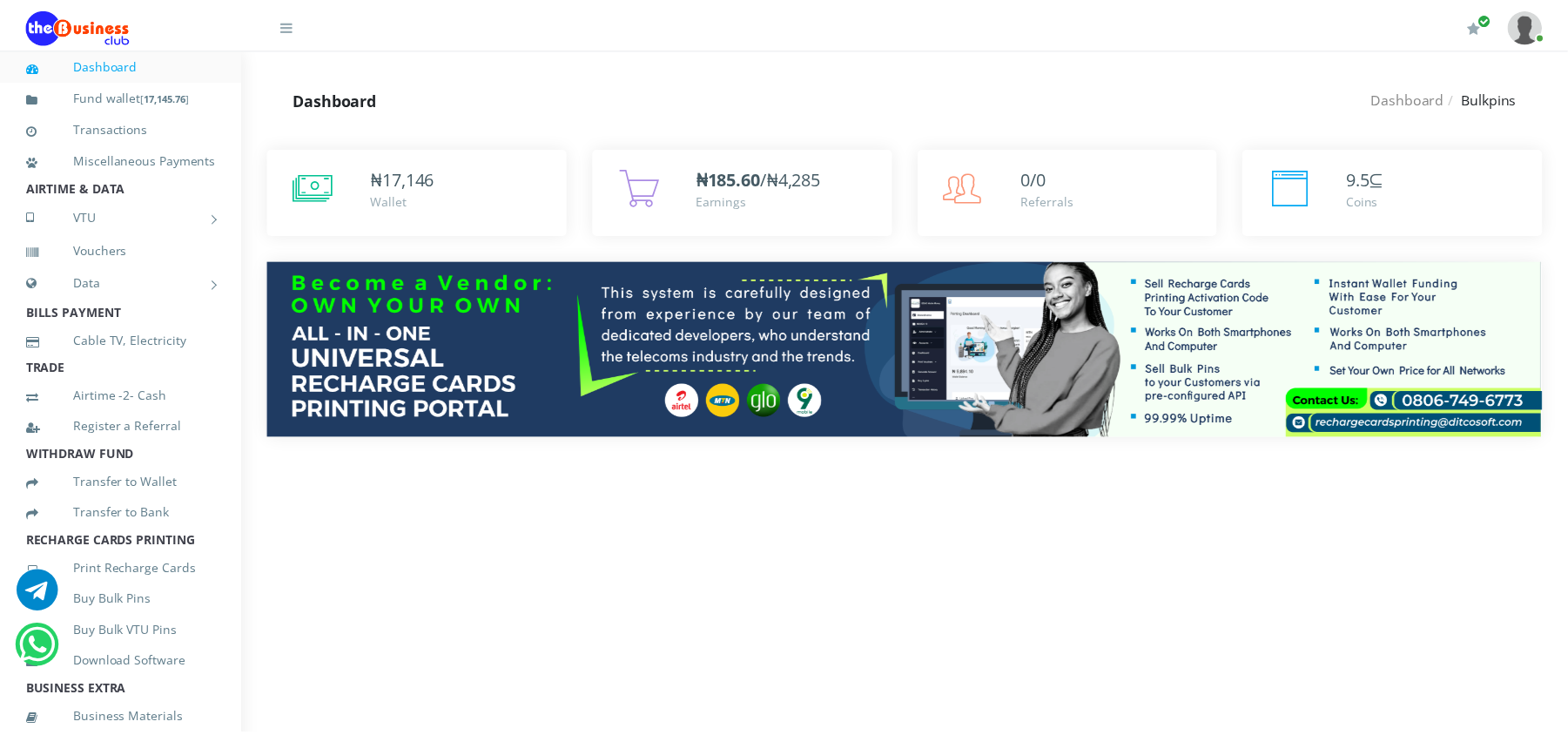 scroll, scrollTop: 526, scrollLeft: 0, axis: vertical 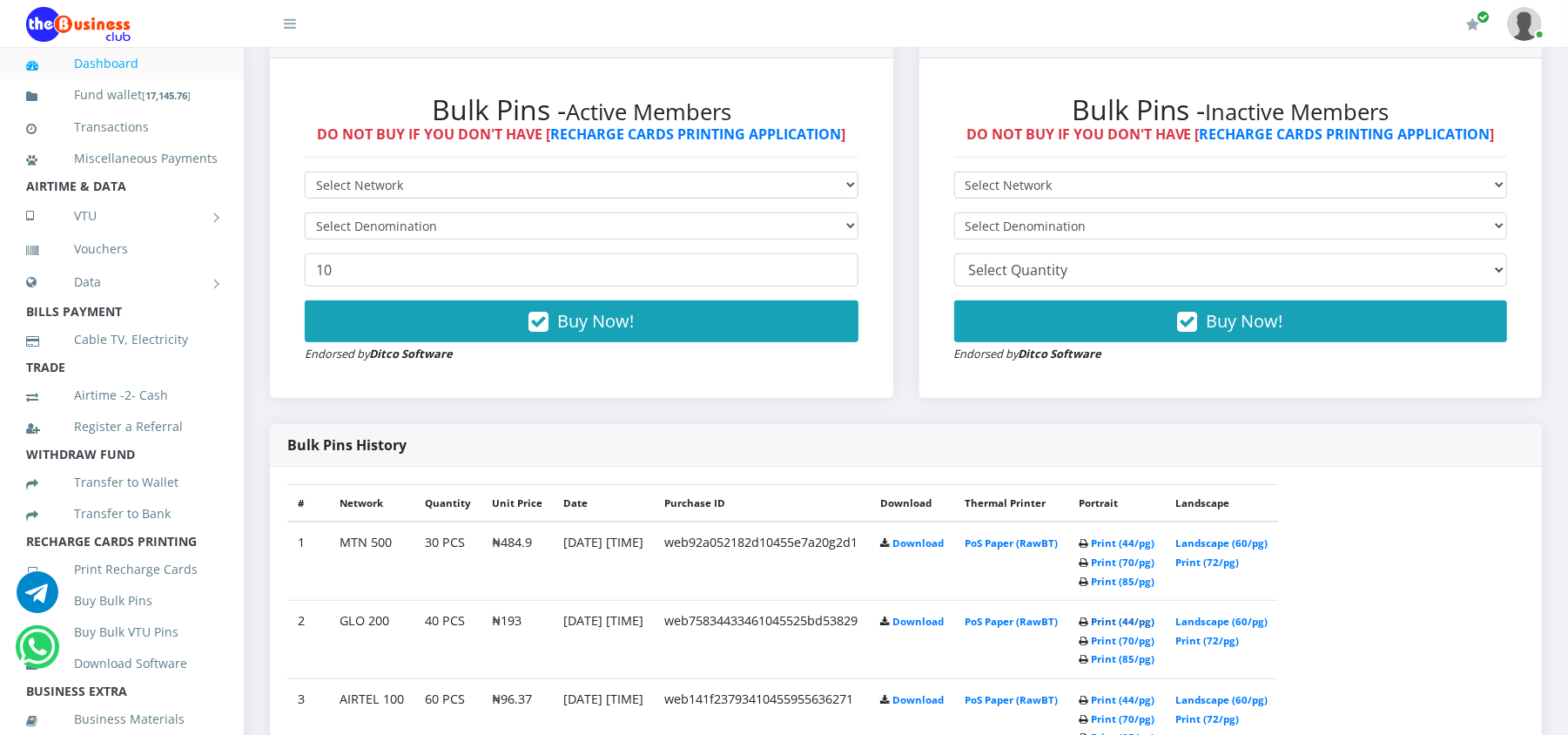 click on "Print (44/pg)" at bounding box center [1122, 621] 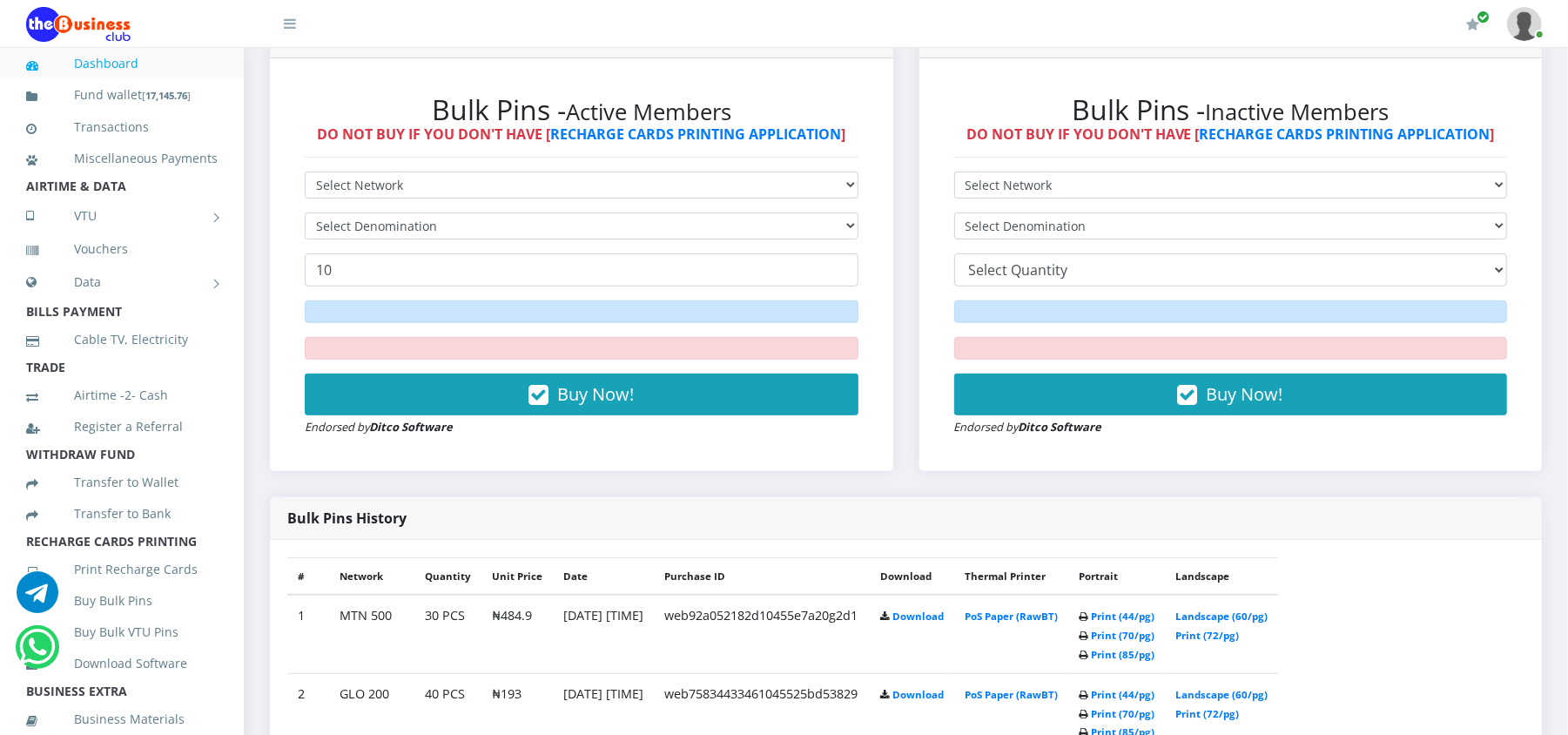 scroll, scrollTop: 526, scrollLeft: 0, axis: vertical 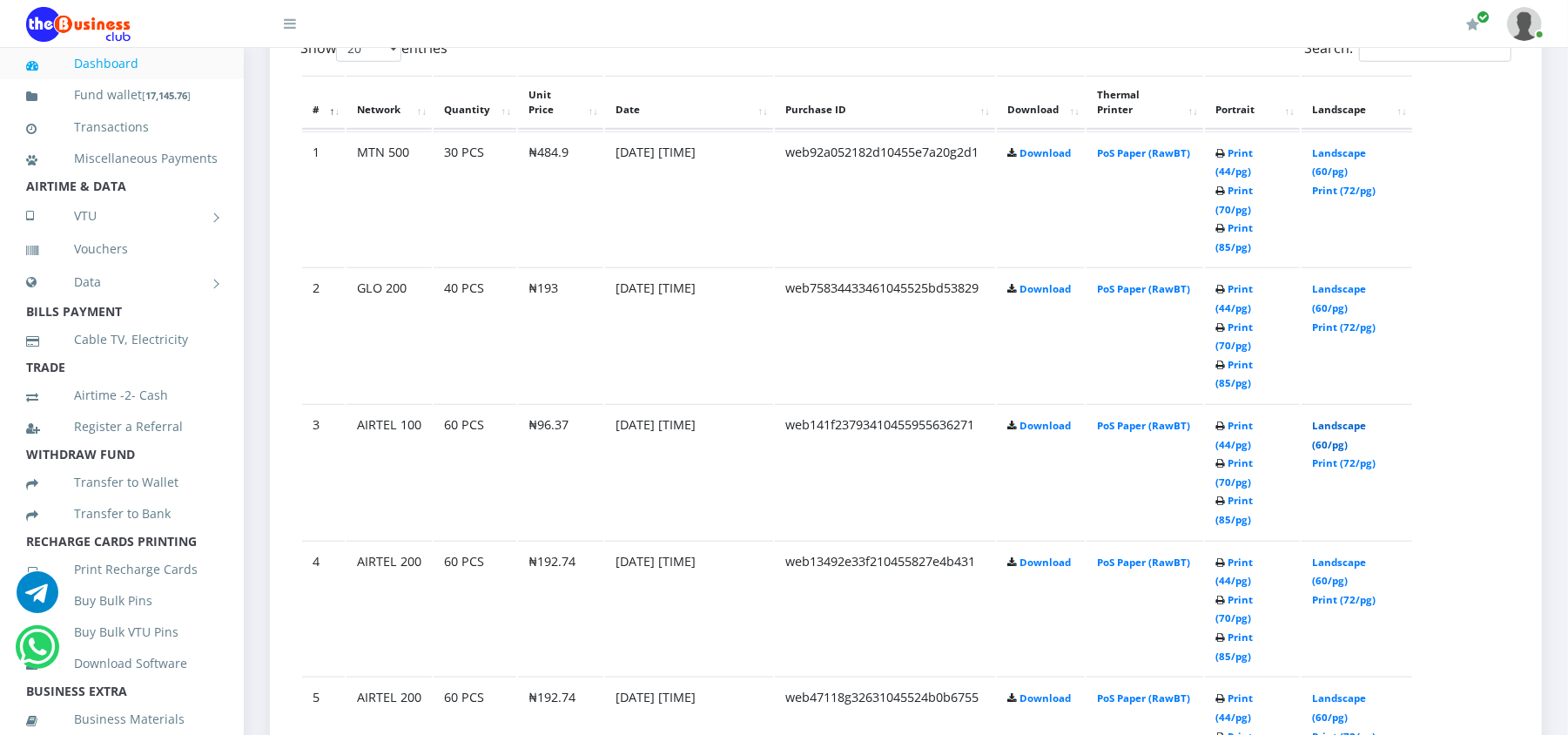 click on "Landscape (60/pg)" at bounding box center (1339, 435) 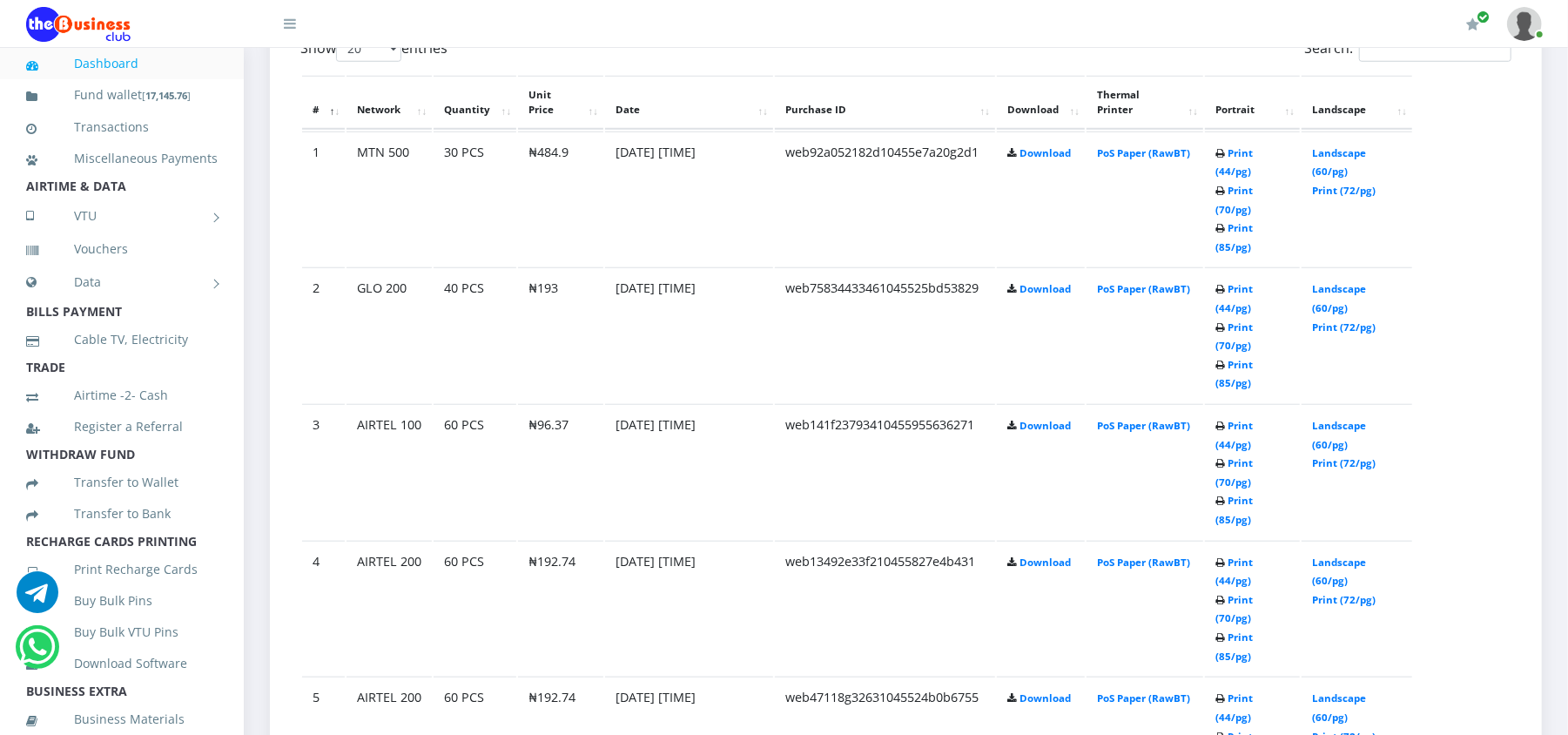 scroll, scrollTop: 0, scrollLeft: 0, axis: both 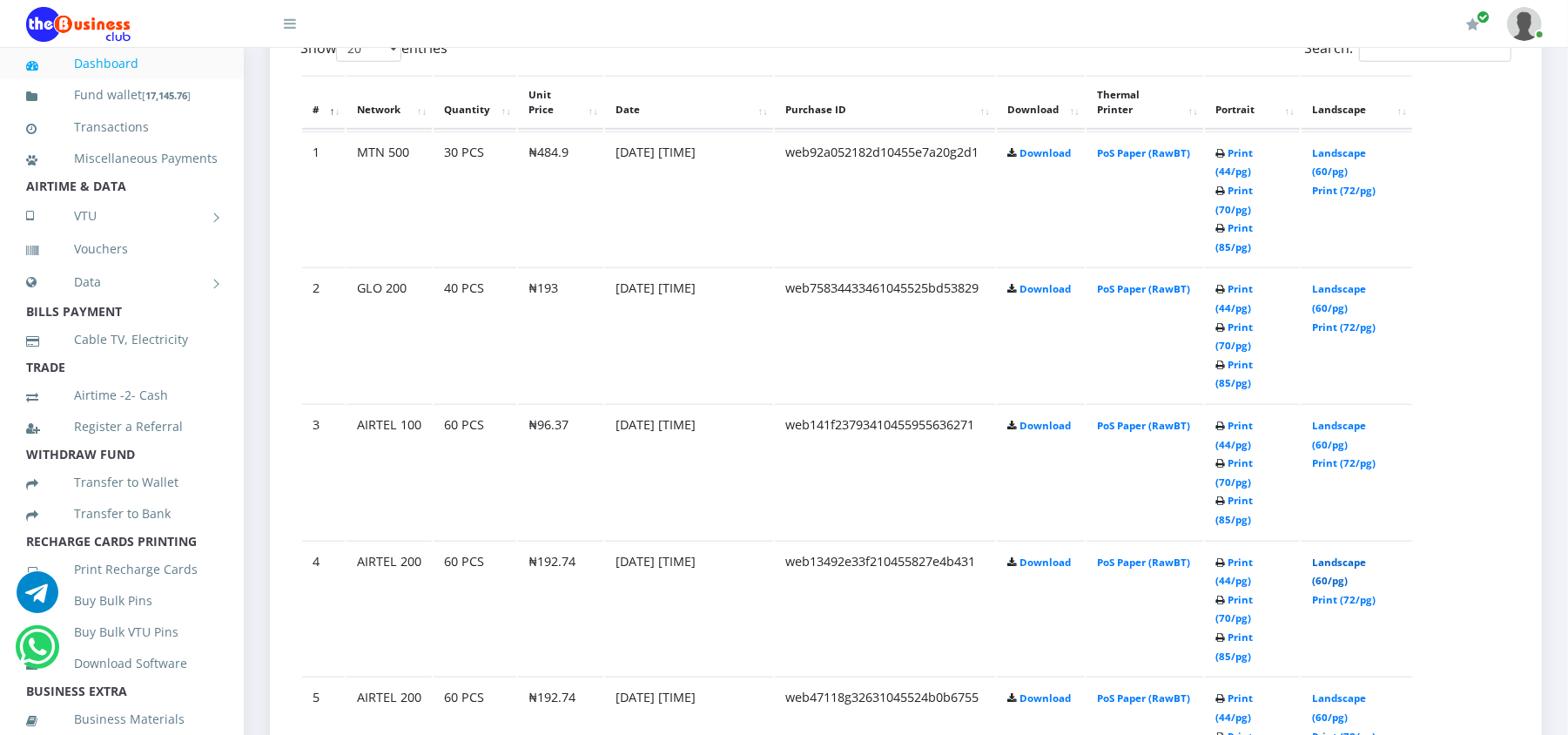 click on "Landscape (60/pg)" at bounding box center (1339, 571) 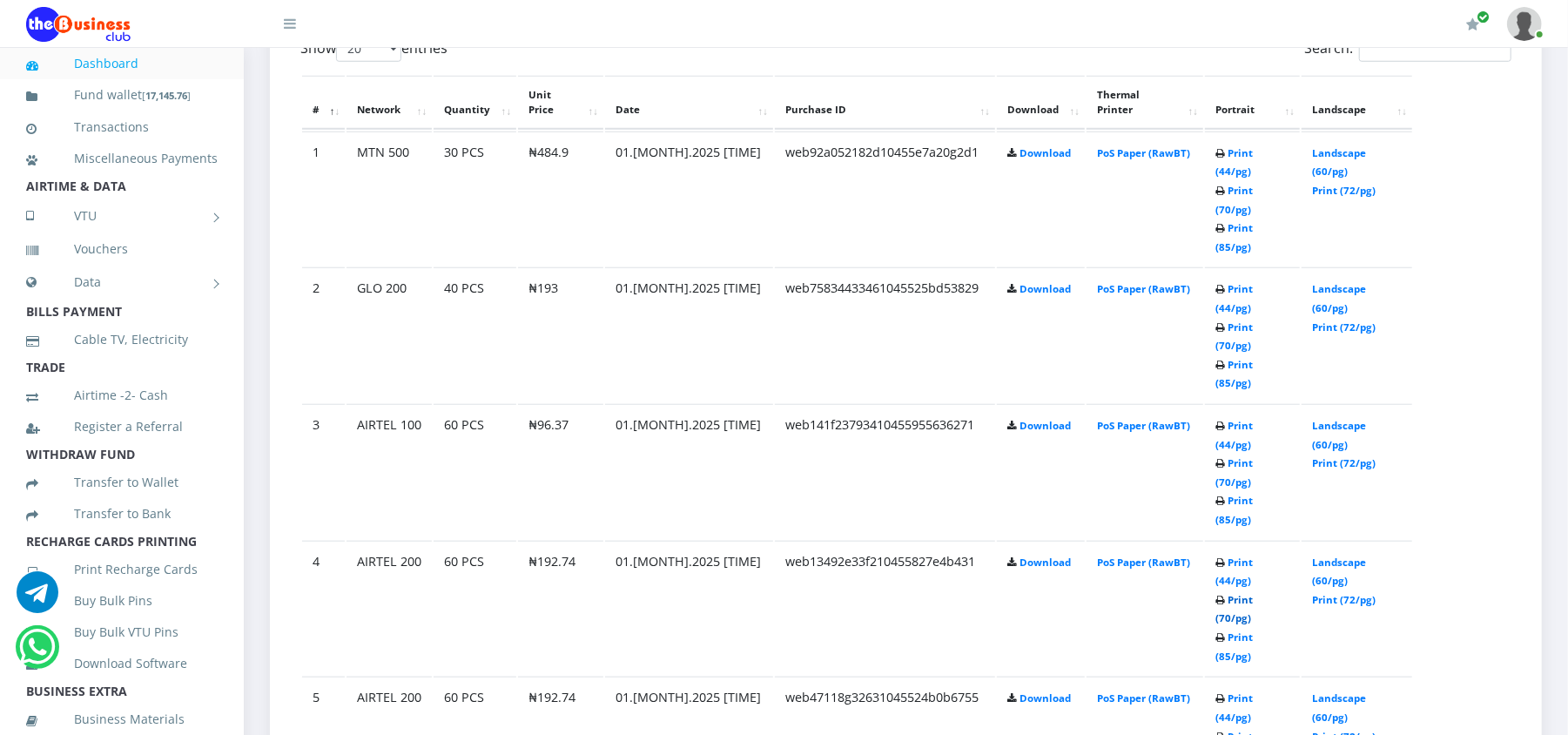 scroll, scrollTop: 0, scrollLeft: 0, axis: both 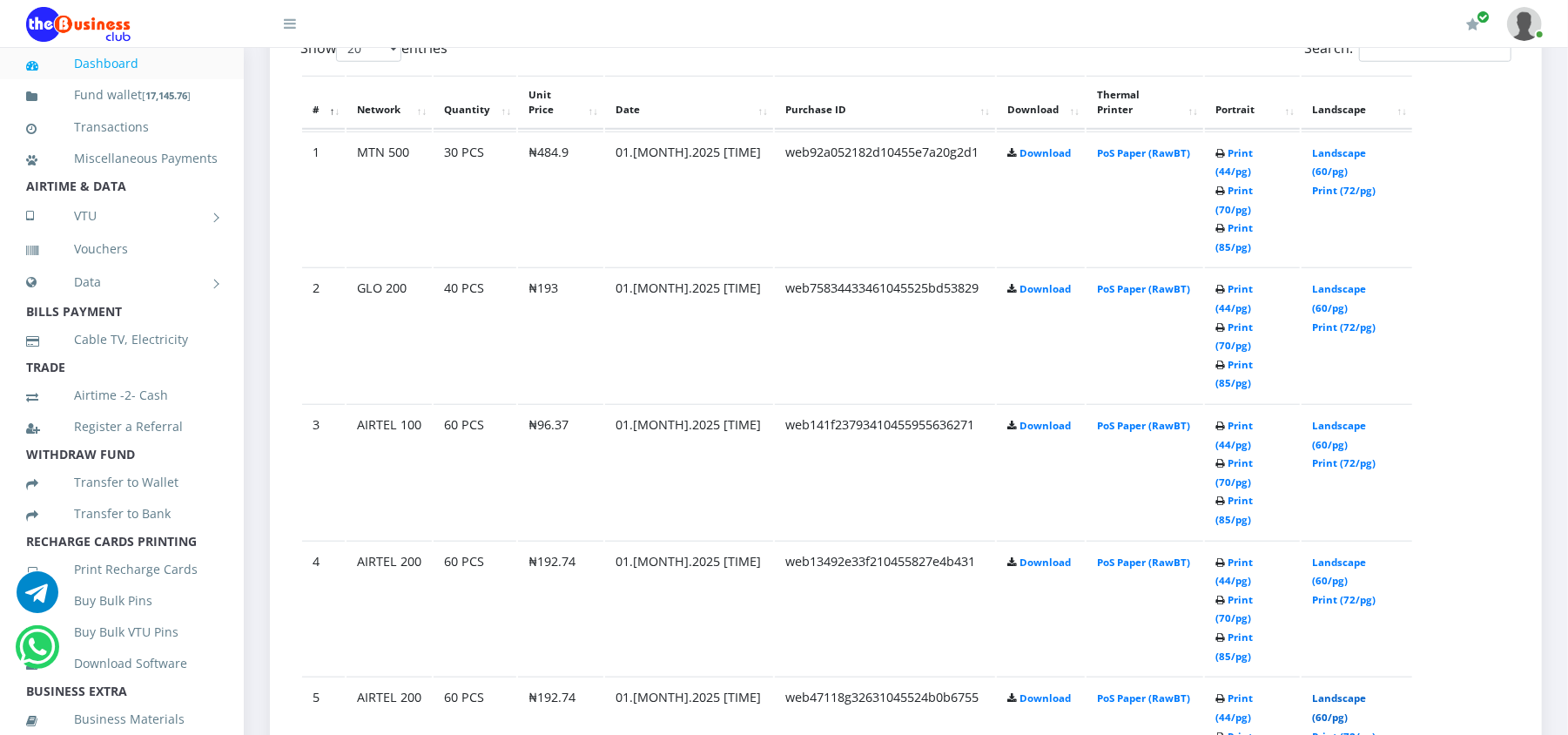 click on "Landscape (60/pg)" at bounding box center (1339, 707) 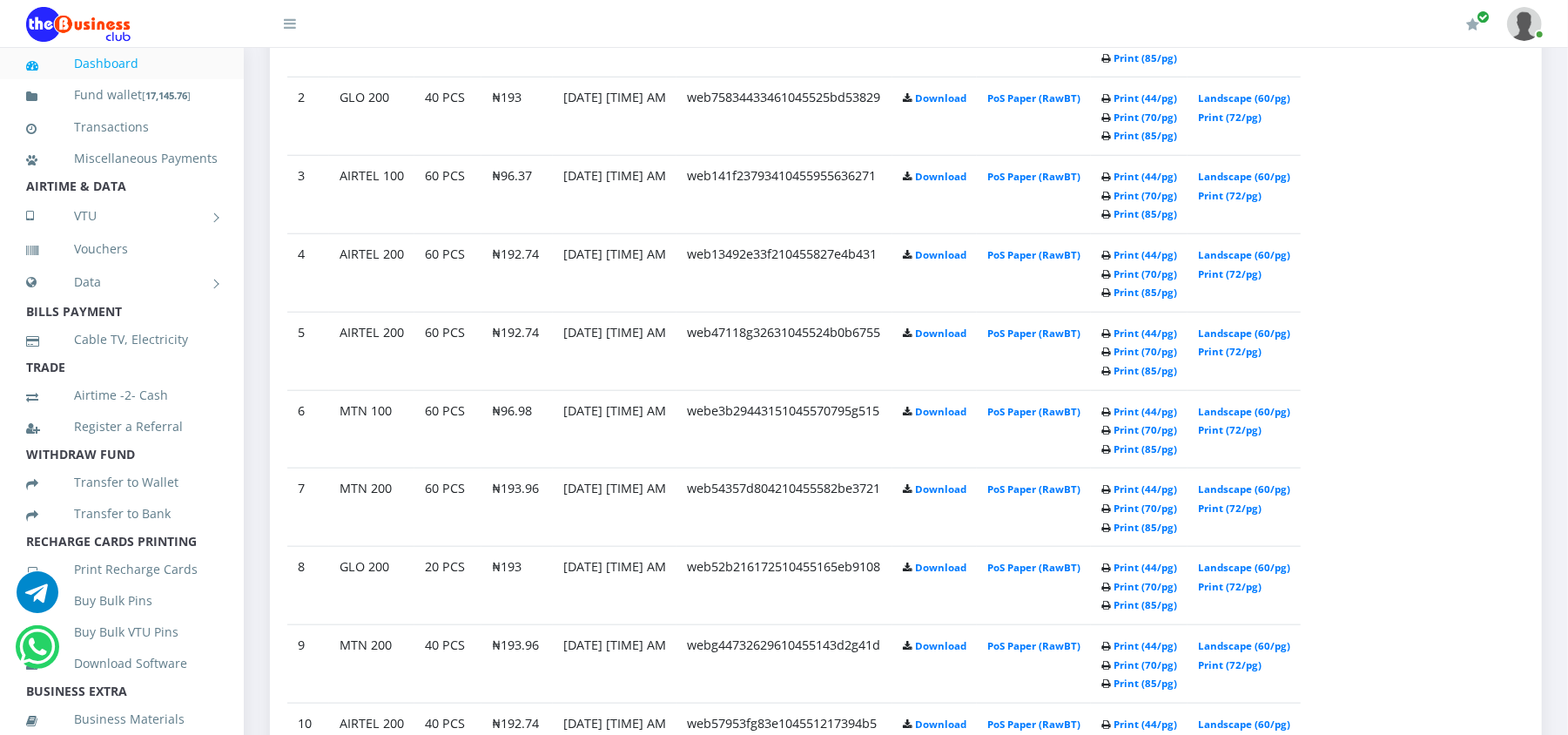 scroll, scrollTop: 975, scrollLeft: 0, axis: vertical 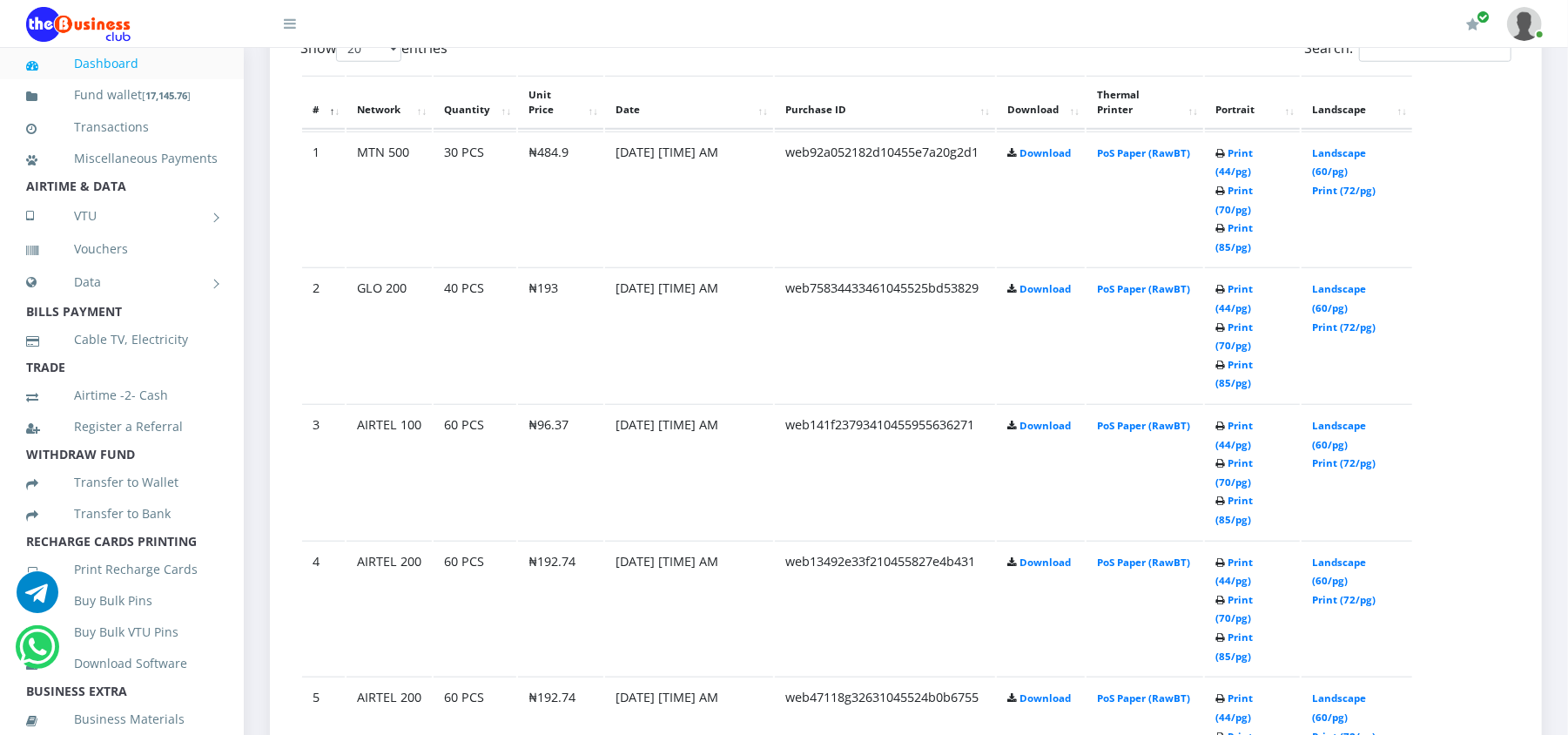 click on "Landscape (60/pg)" at bounding box center (1339, 844) 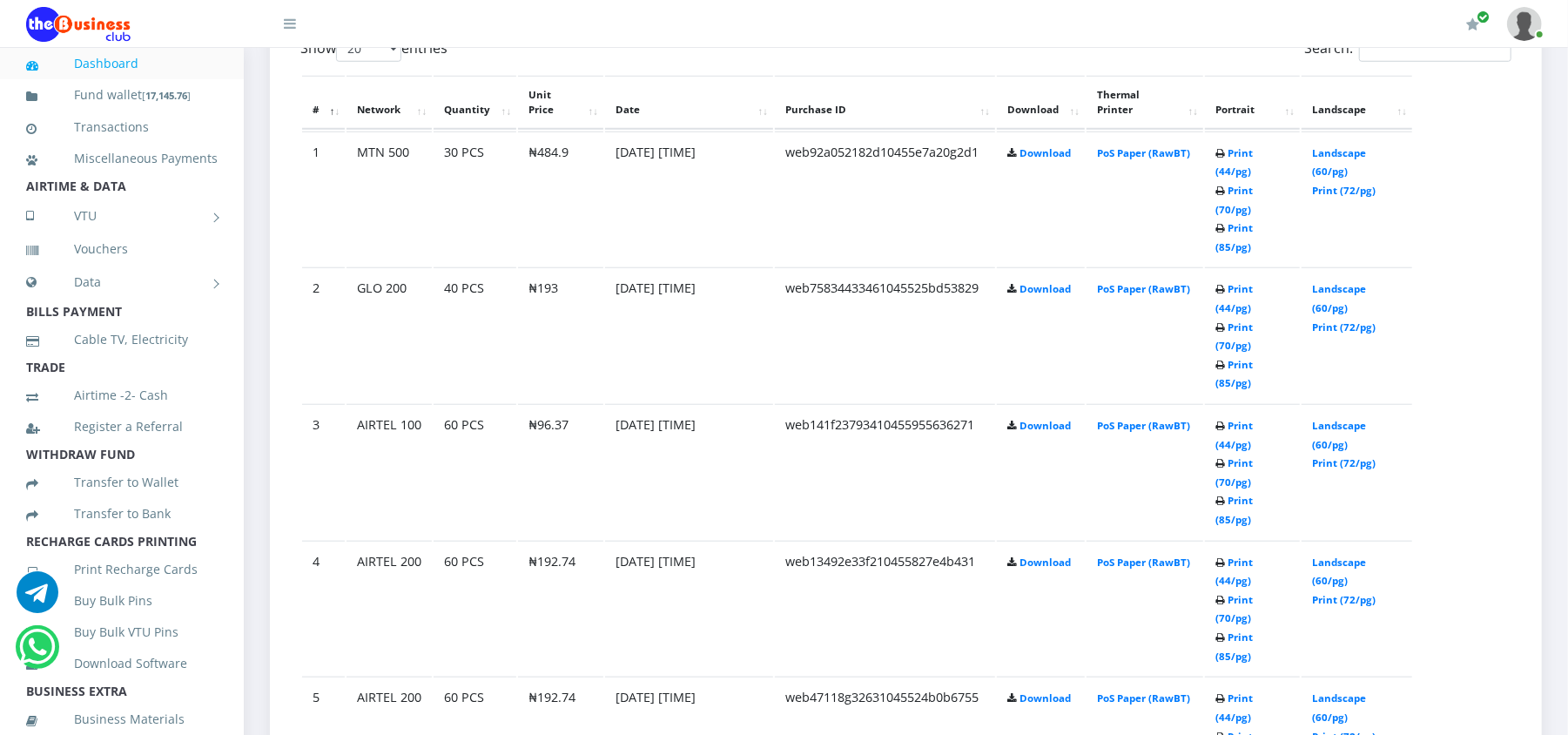 scroll, scrollTop: 0, scrollLeft: 0, axis: both 